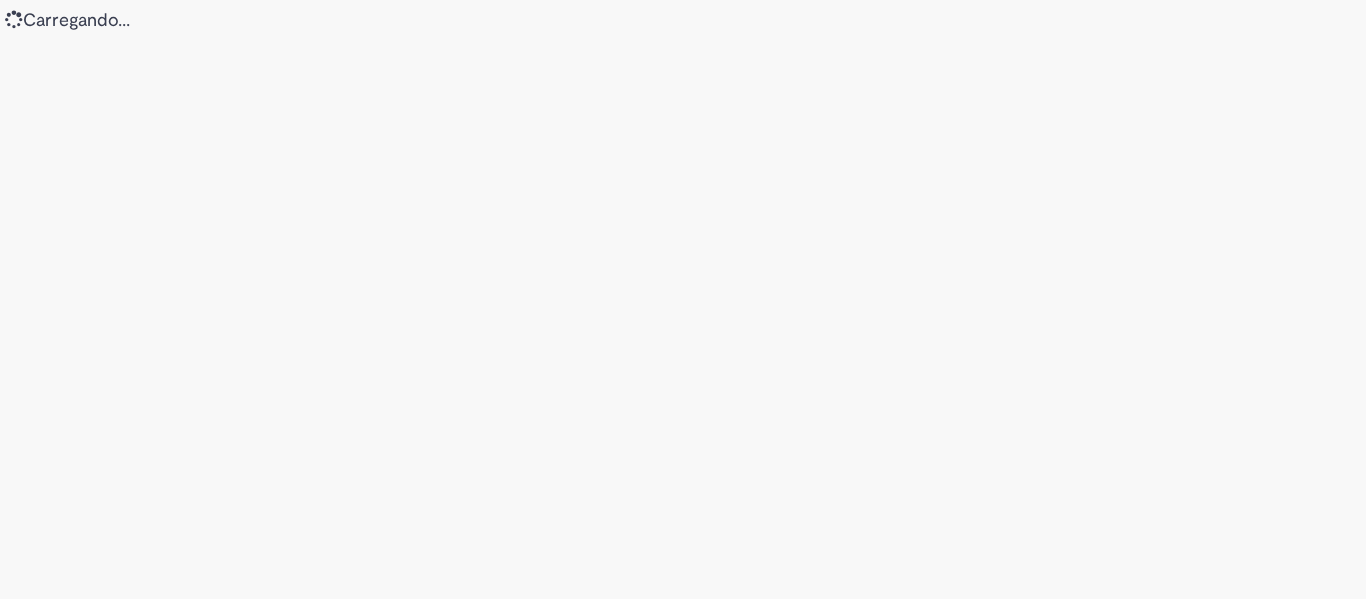 scroll, scrollTop: 0, scrollLeft: 0, axis: both 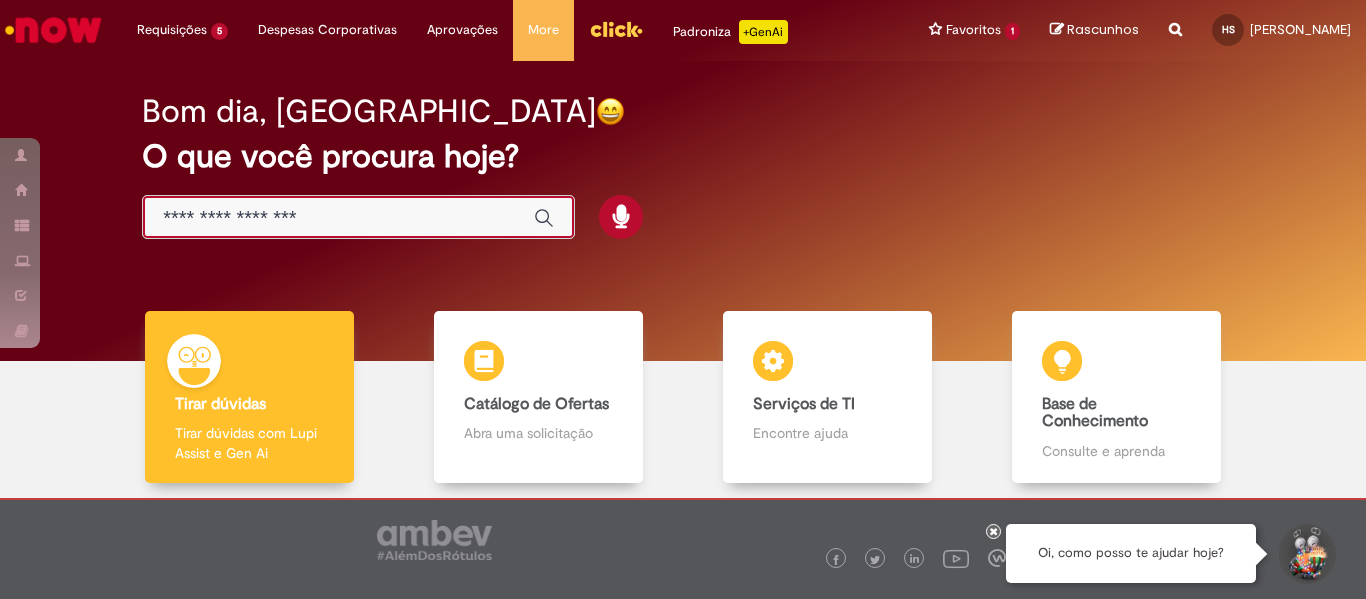 click at bounding box center (338, 218) 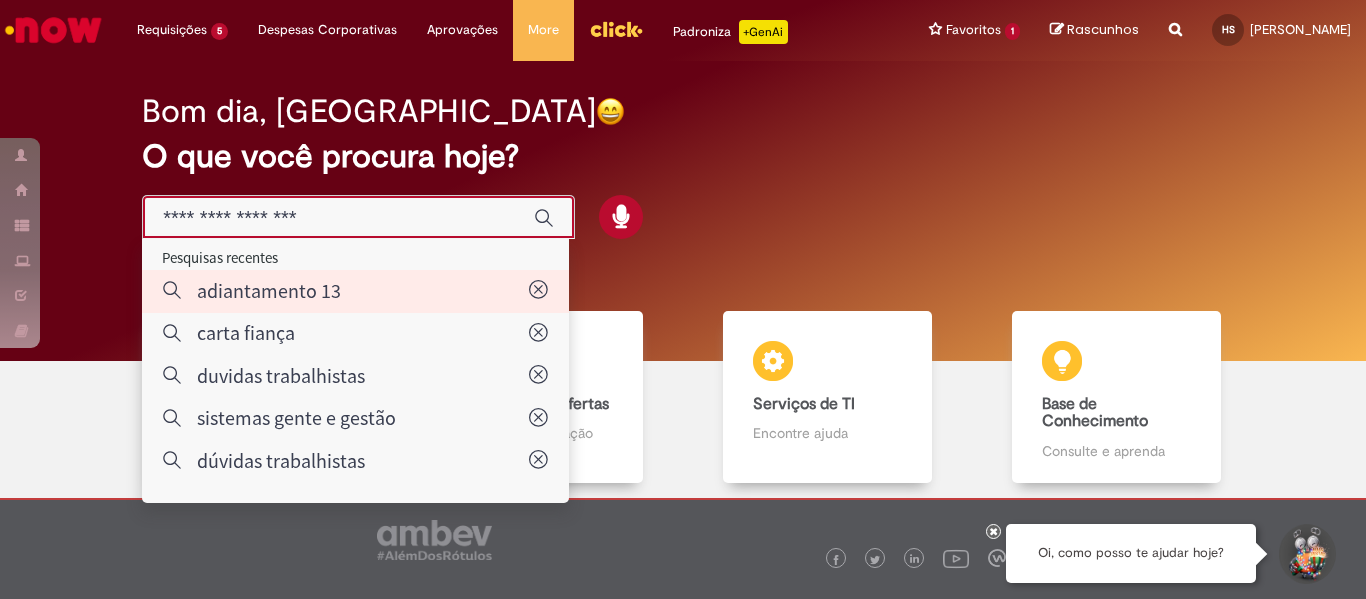 type on "**********" 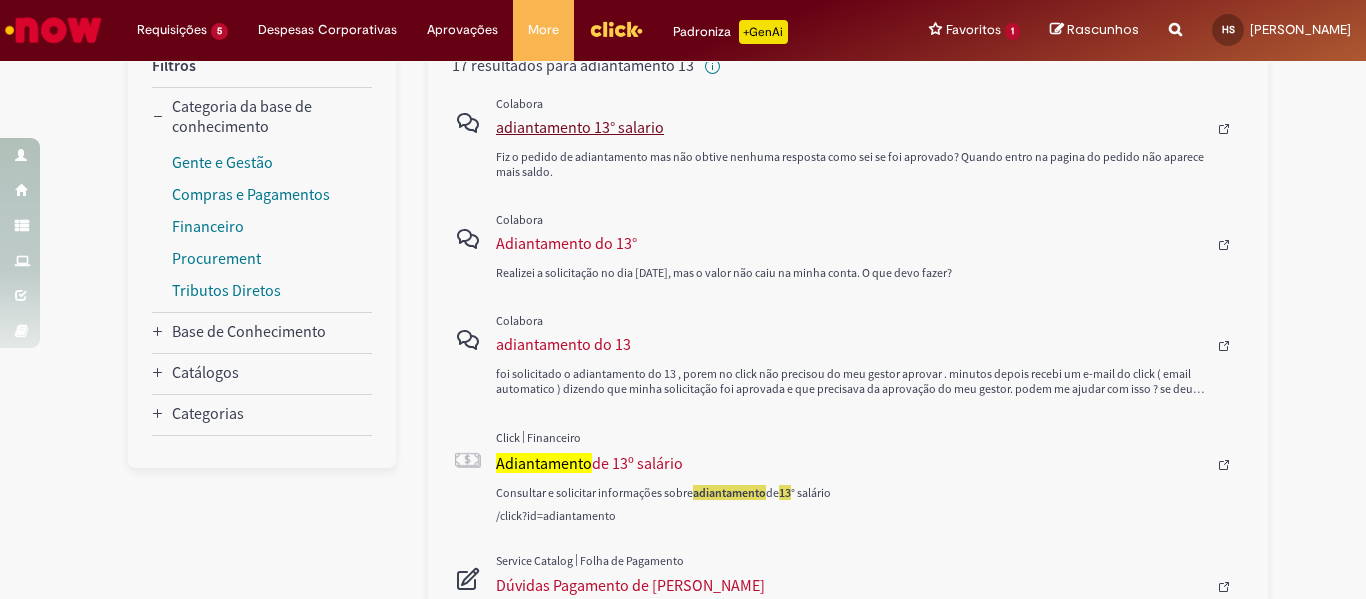 scroll, scrollTop: 281, scrollLeft: 0, axis: vertical 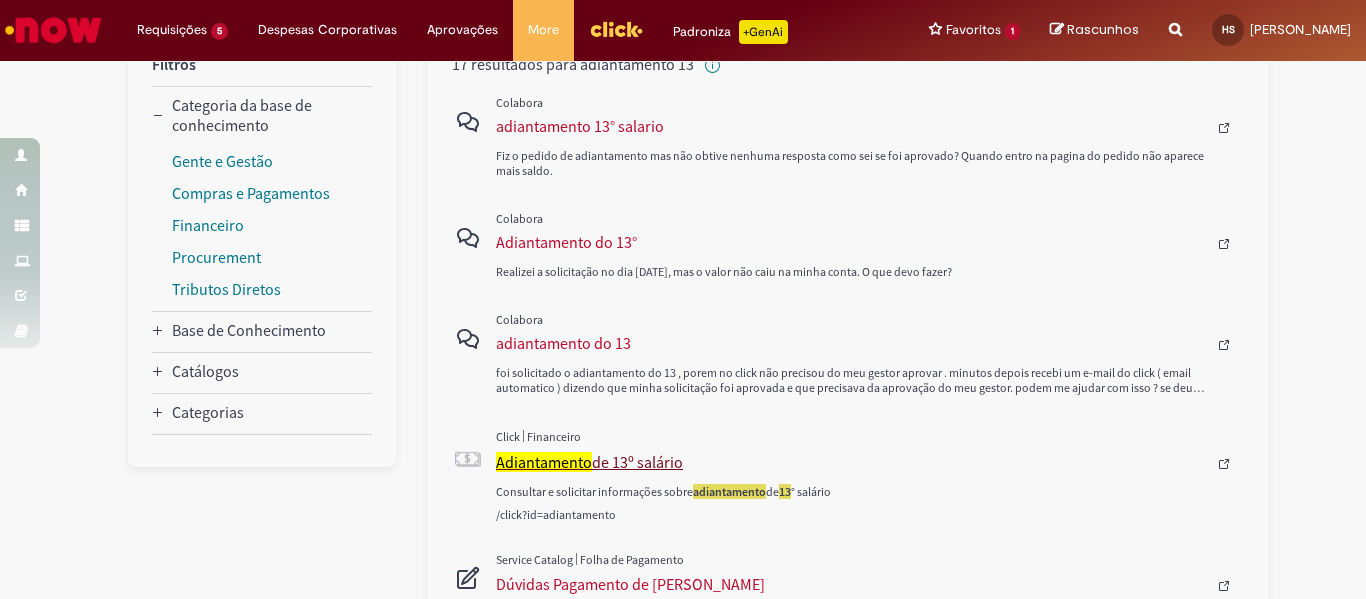 click on "Adiantamento  de 13º salário" at bounding box center (851, 462) 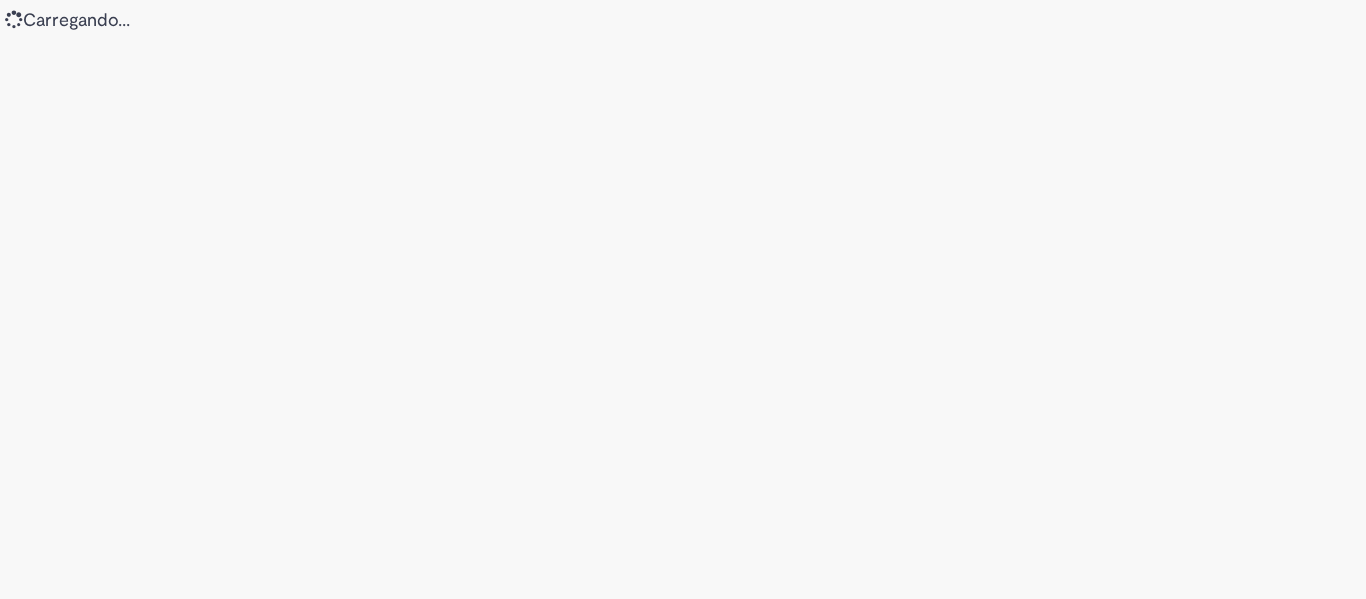 scroll, scrollTop: 0, scrollLeft: 0, axis: both 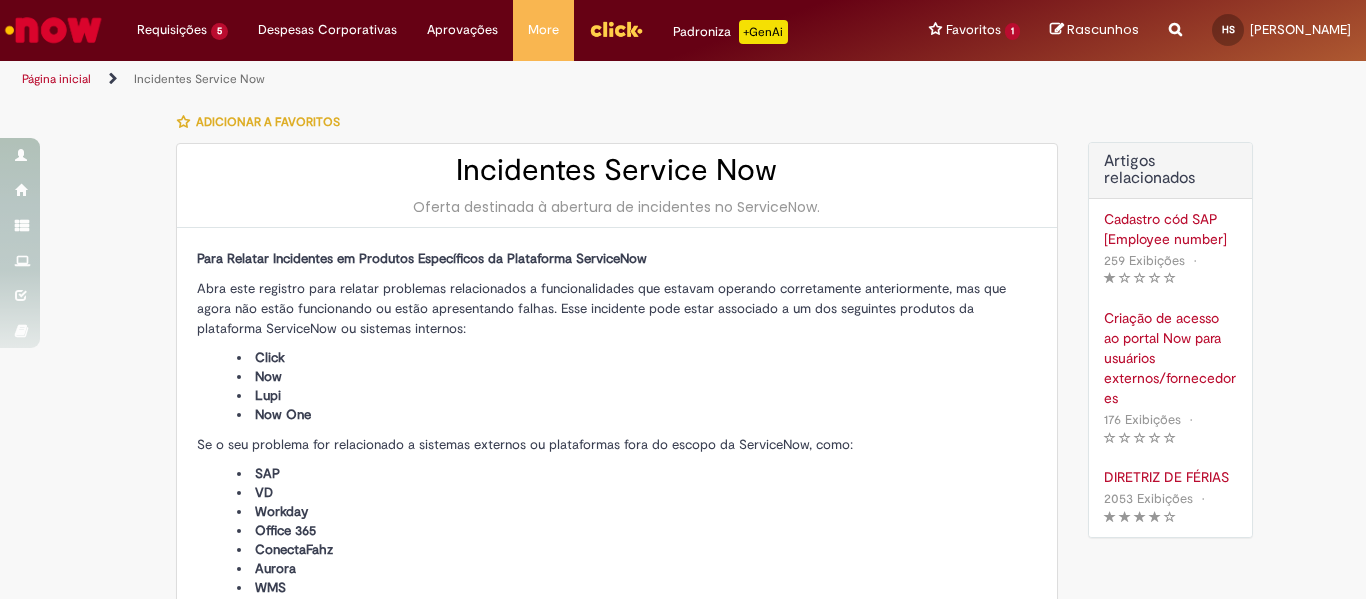 type on "**********" 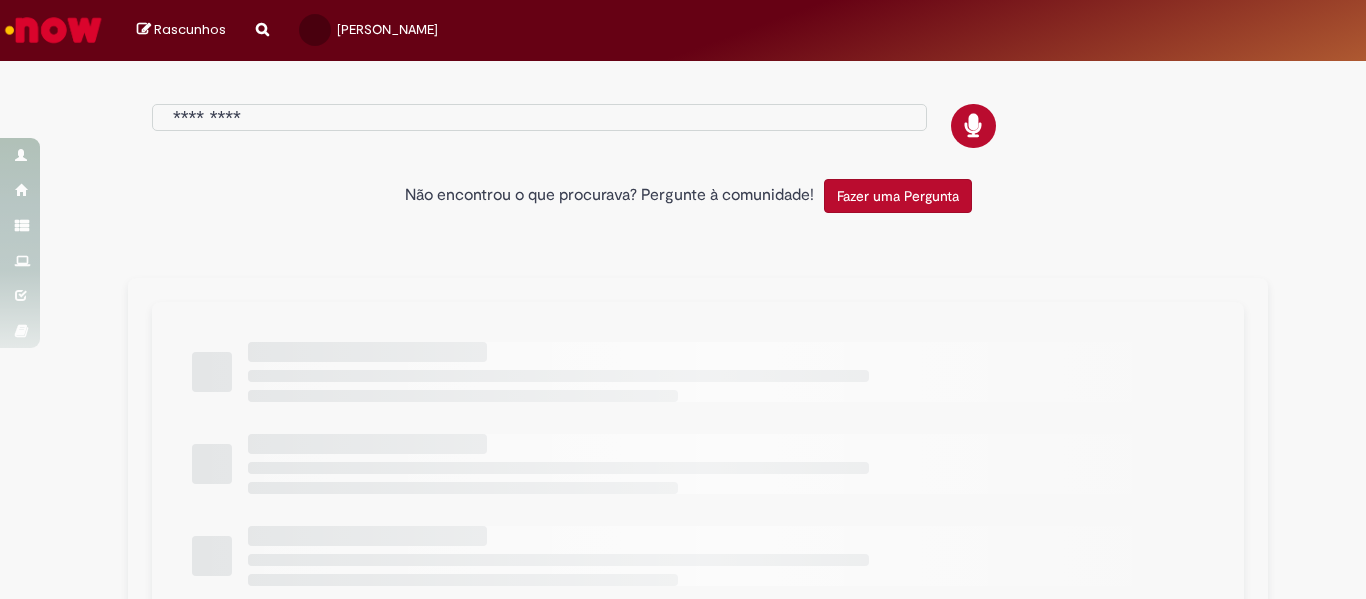 type on "**********" 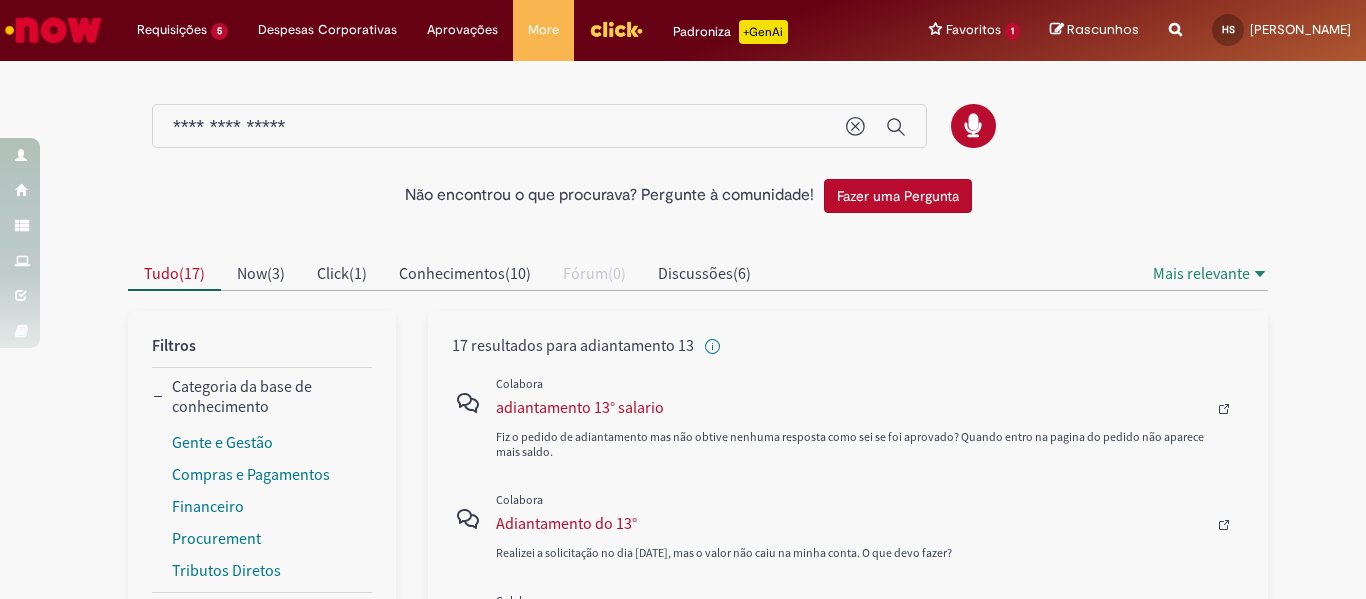 scroll, scrollTop: 0, scrollLeft: 0, axis: both 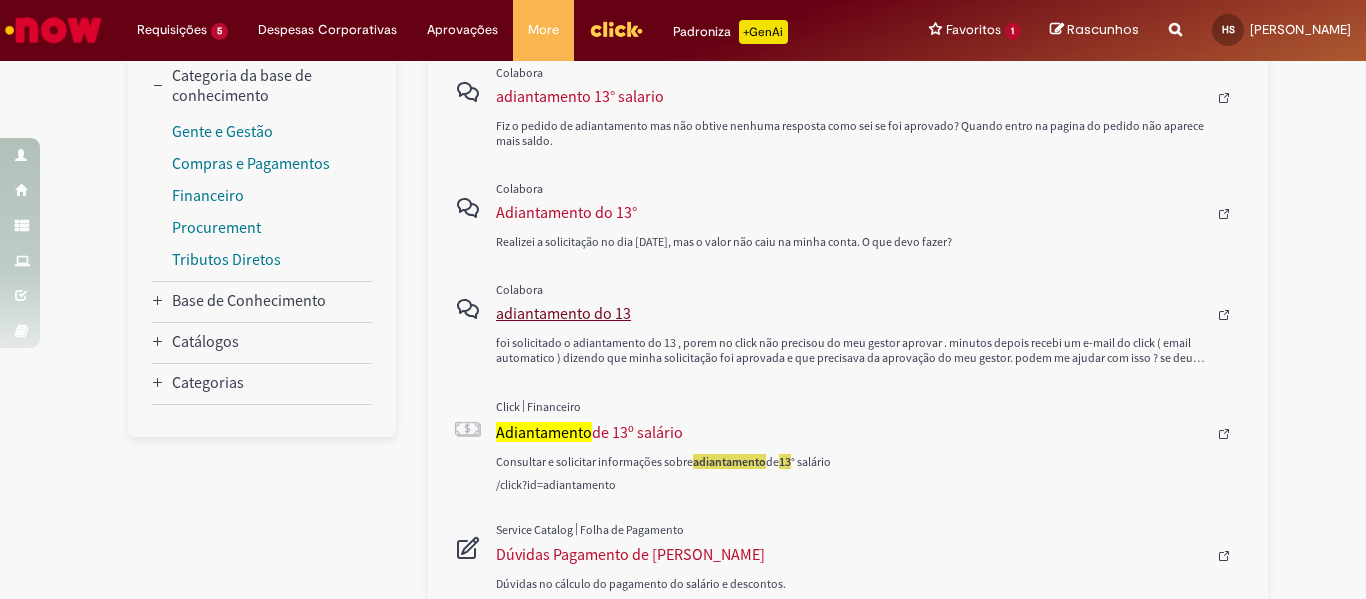 click on "adiantamento do 13" at bounding box center [851, 313] 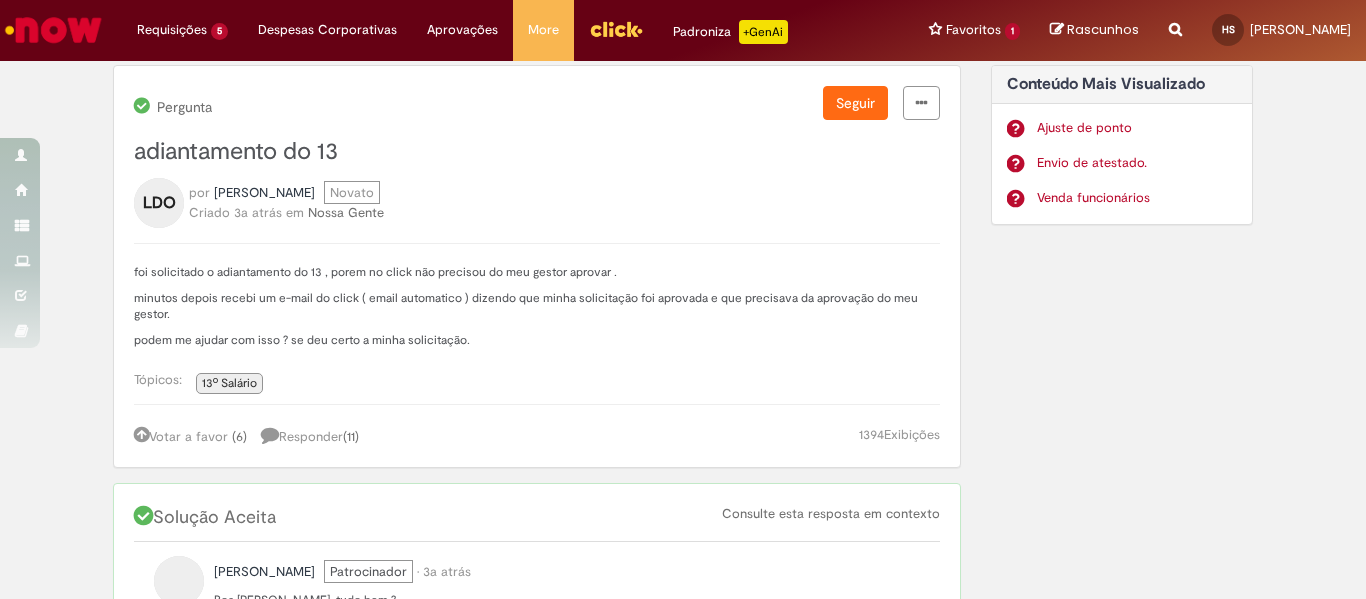 scroll, scrollTop: 0, scrollLeft: 0, axis: both 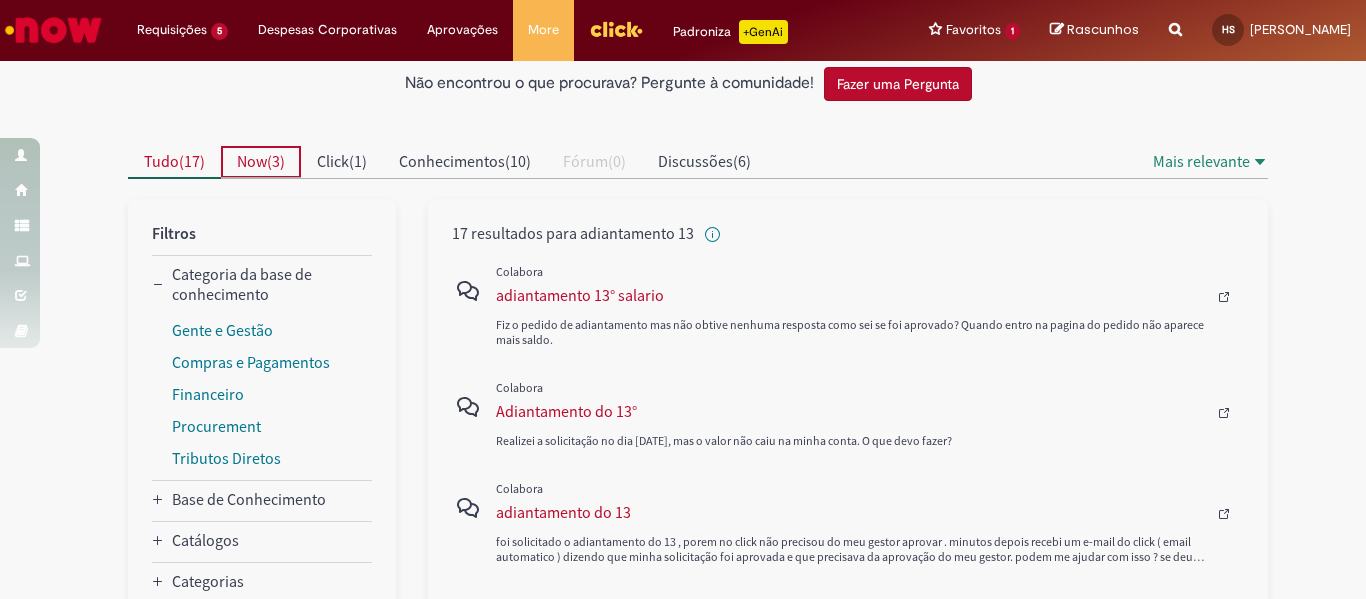 click on "Now" at bounding box center [252, 161] 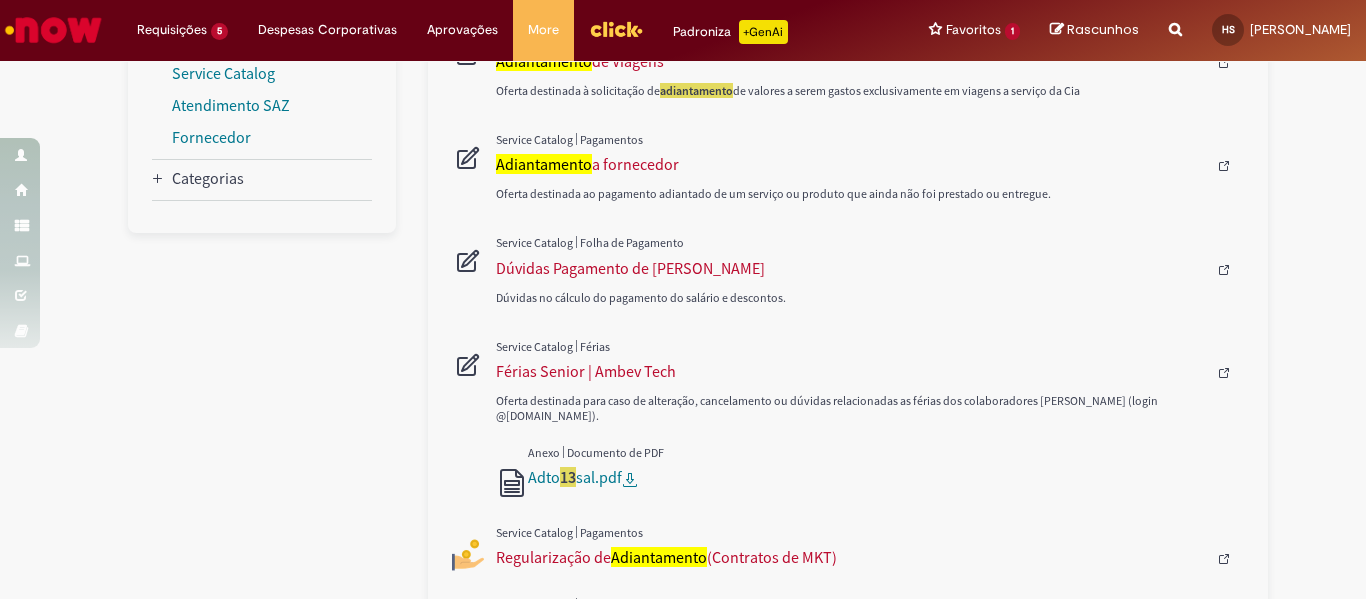 scroll, scrollTop: 0, scrollLeft: 0, axis: both 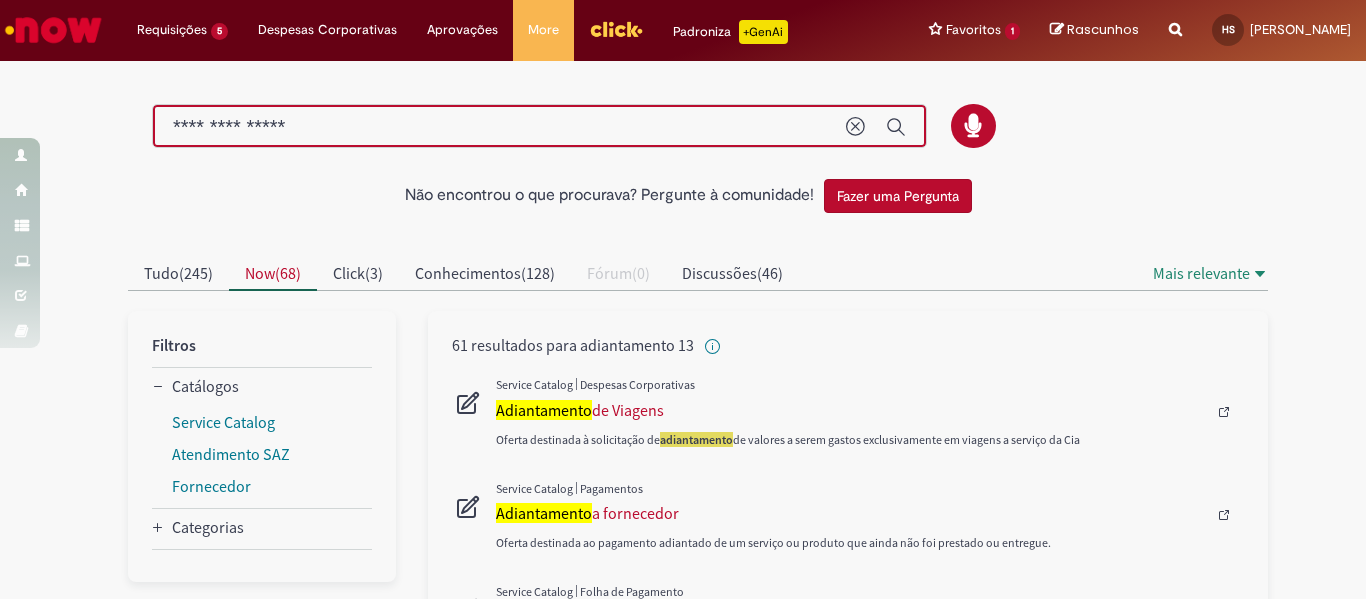 drag, startPoint x: 288, startPoint y: 129, endPoint x: 144, endPoint y: 123, distance: 144.12494 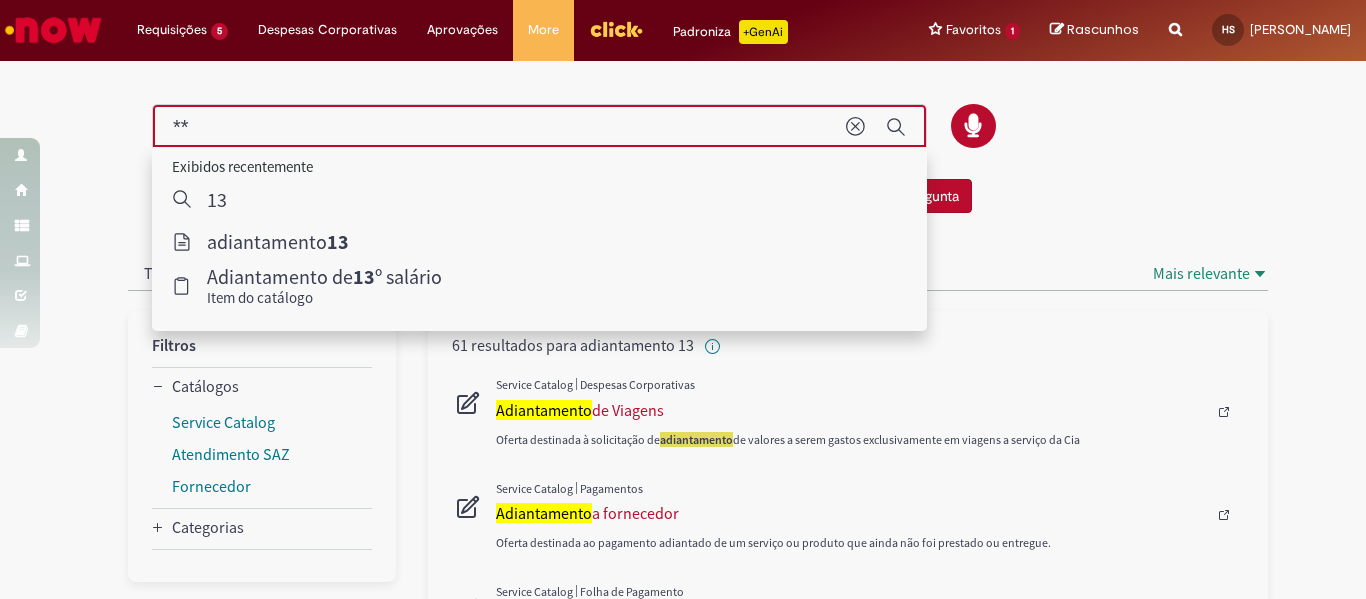 click on "**" at bounding box center (499, 127) 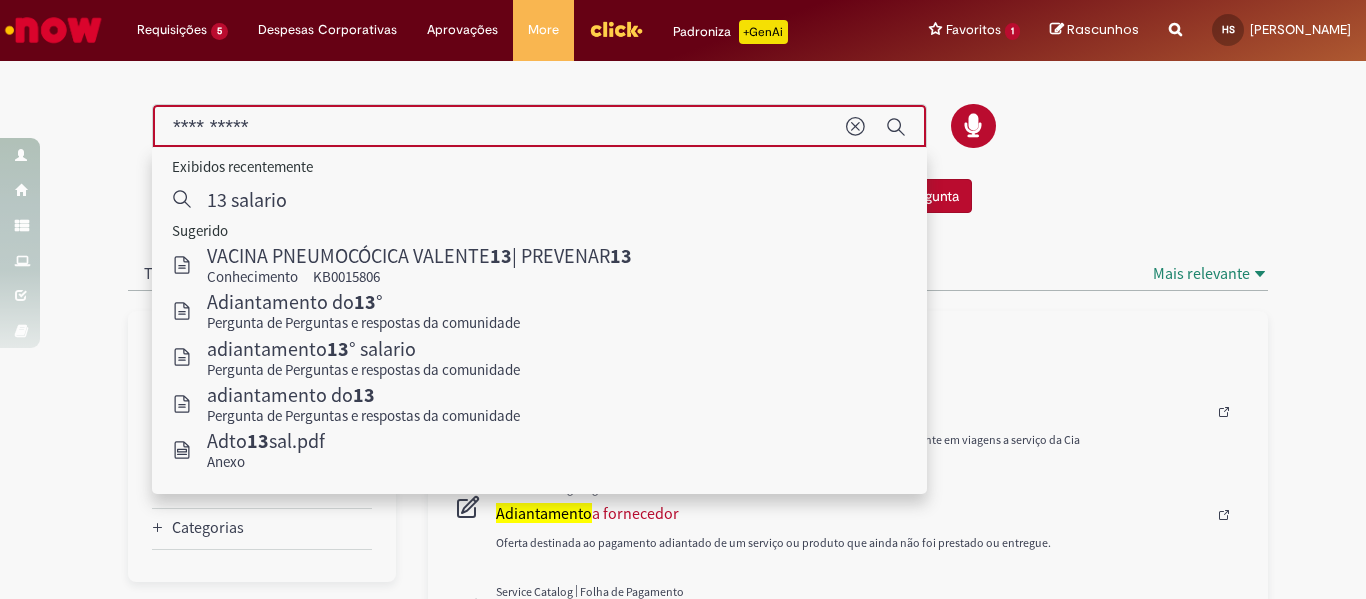 type on "**********" 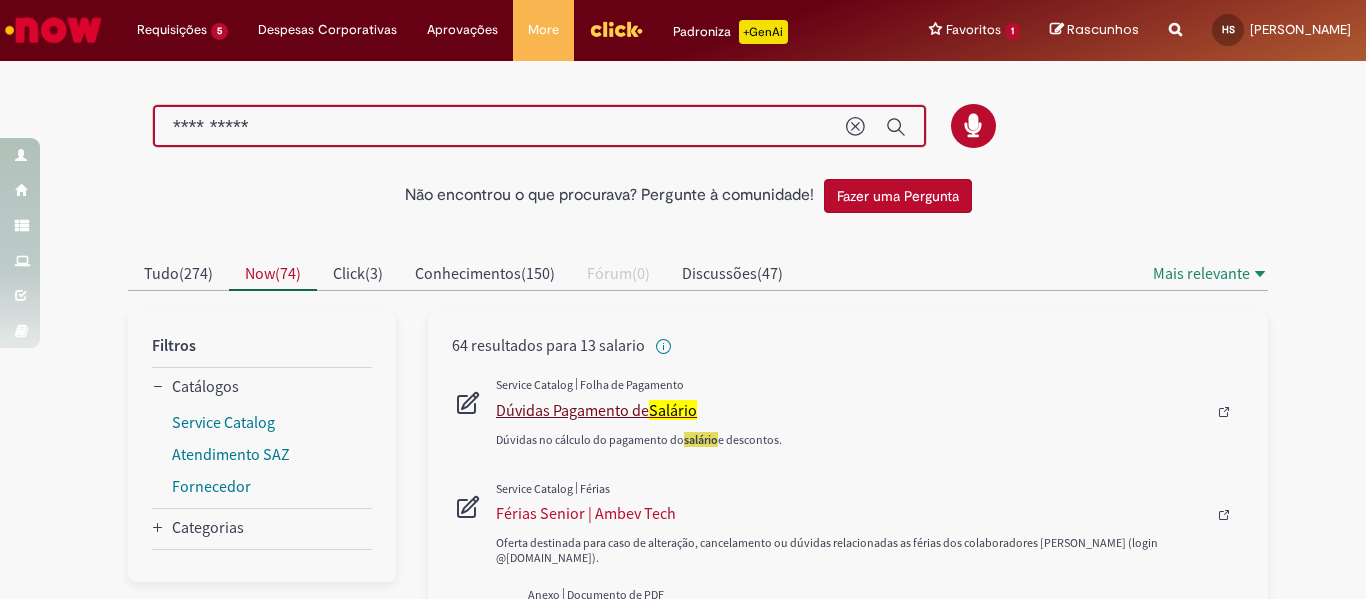 scroll, scrollTop: 0, scrollLeft: 0, axis: both 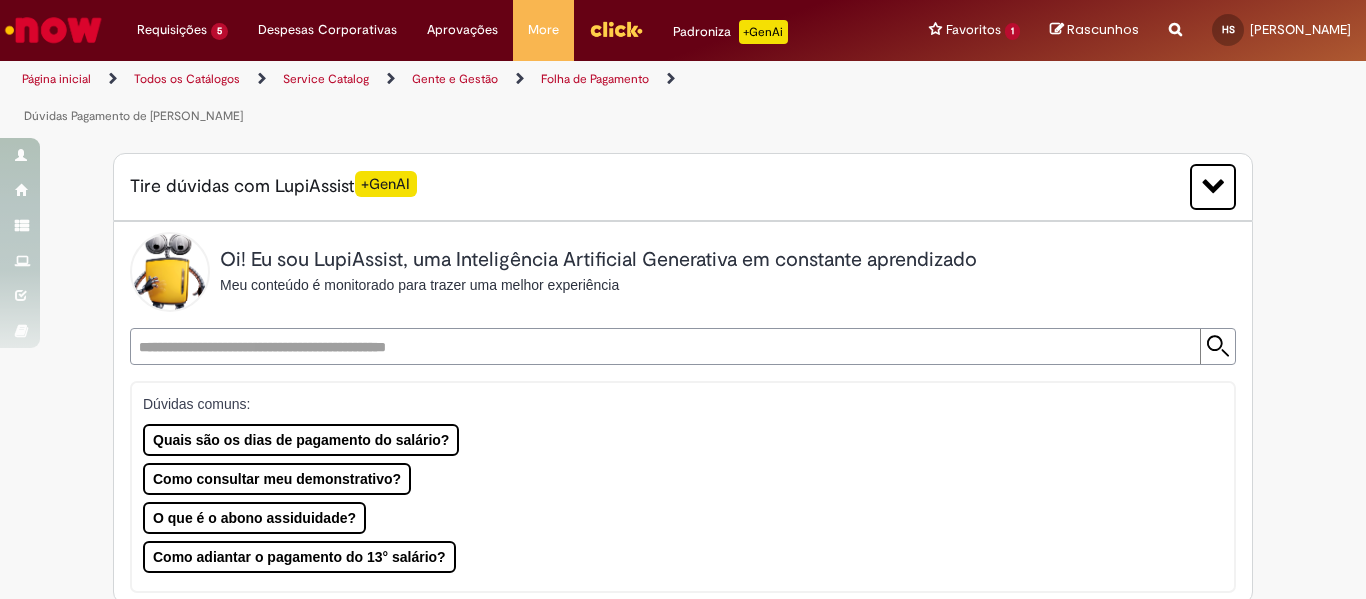 type on "********" 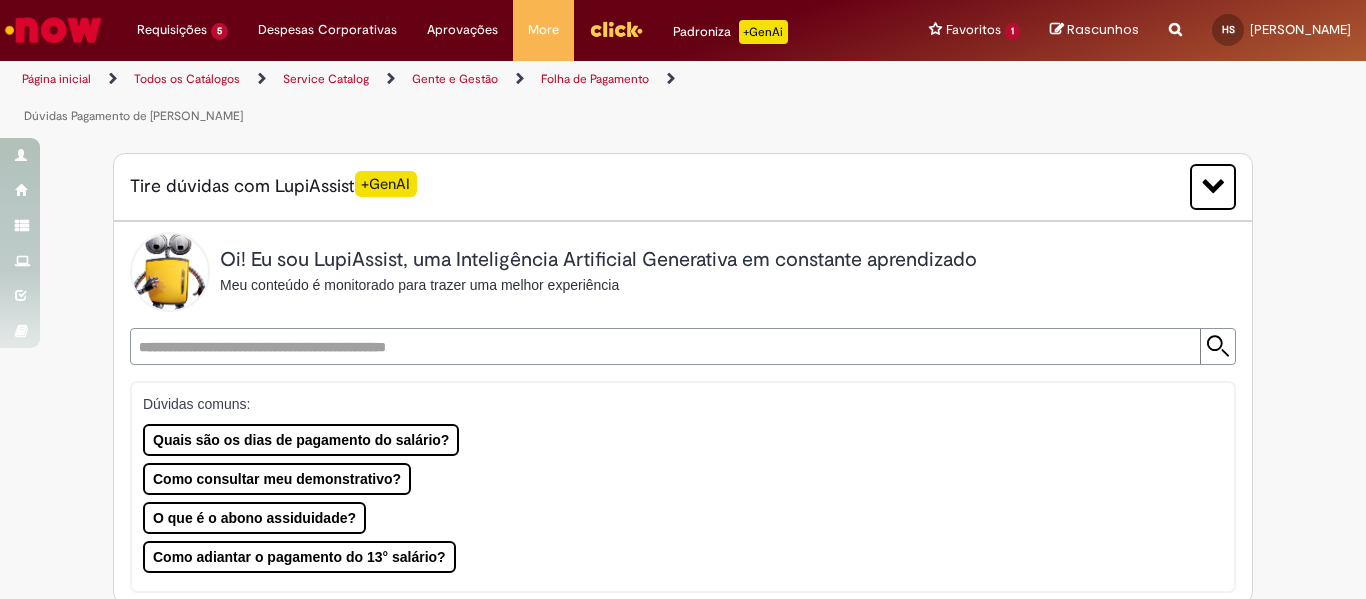 type on "**********" 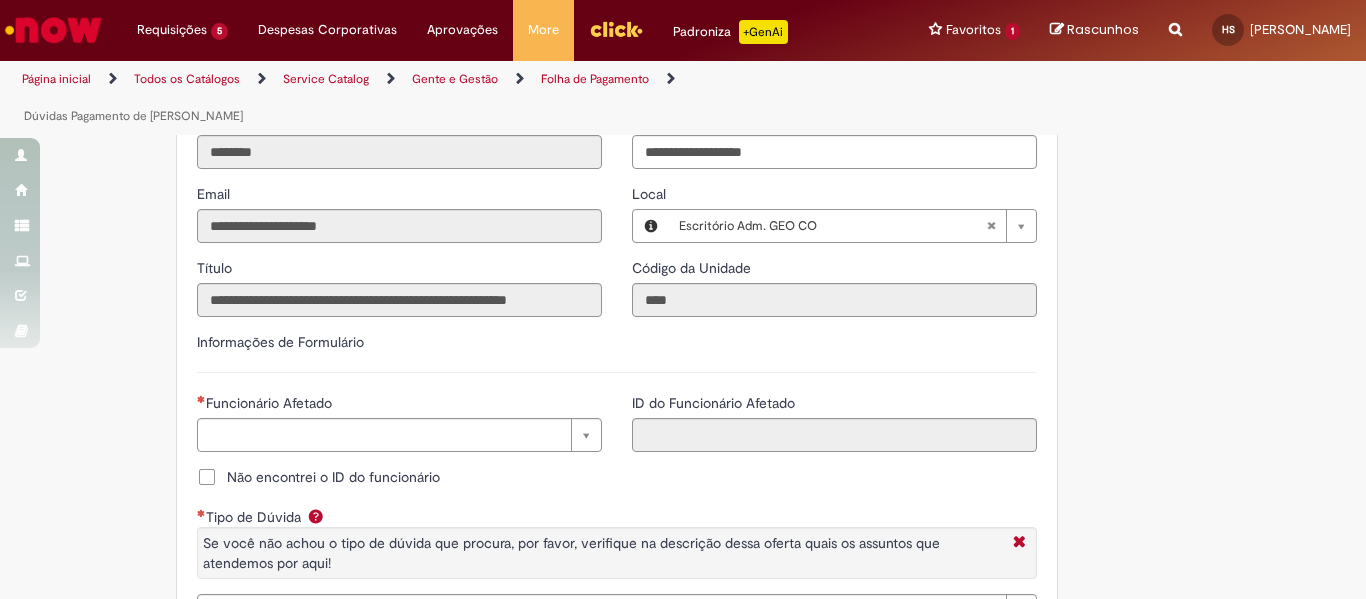 scroll, scrollTop: 1545, scrollLeft: 0, axis: vertical 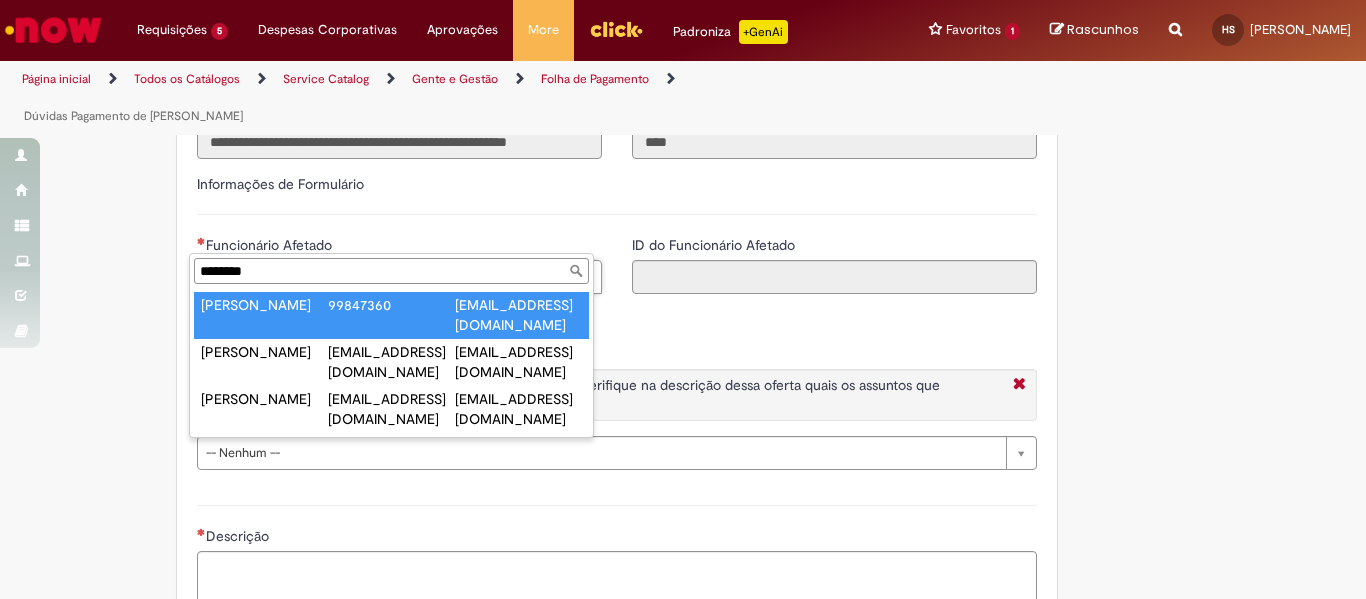 type on "********" 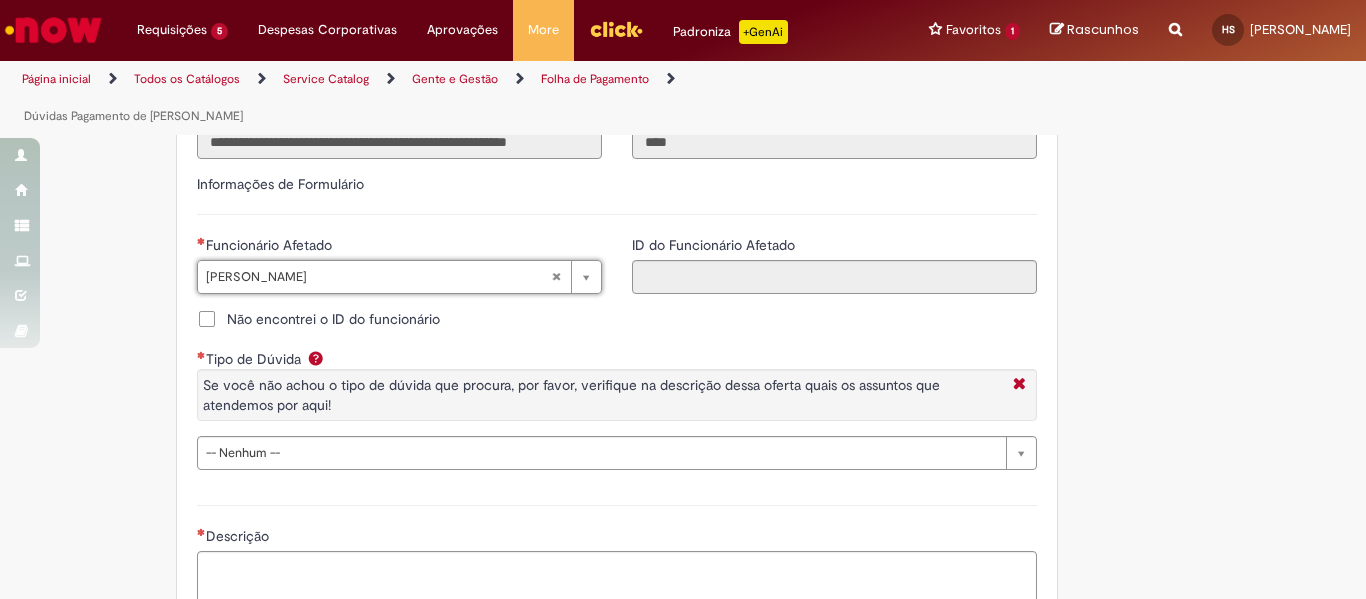 type on "**********" 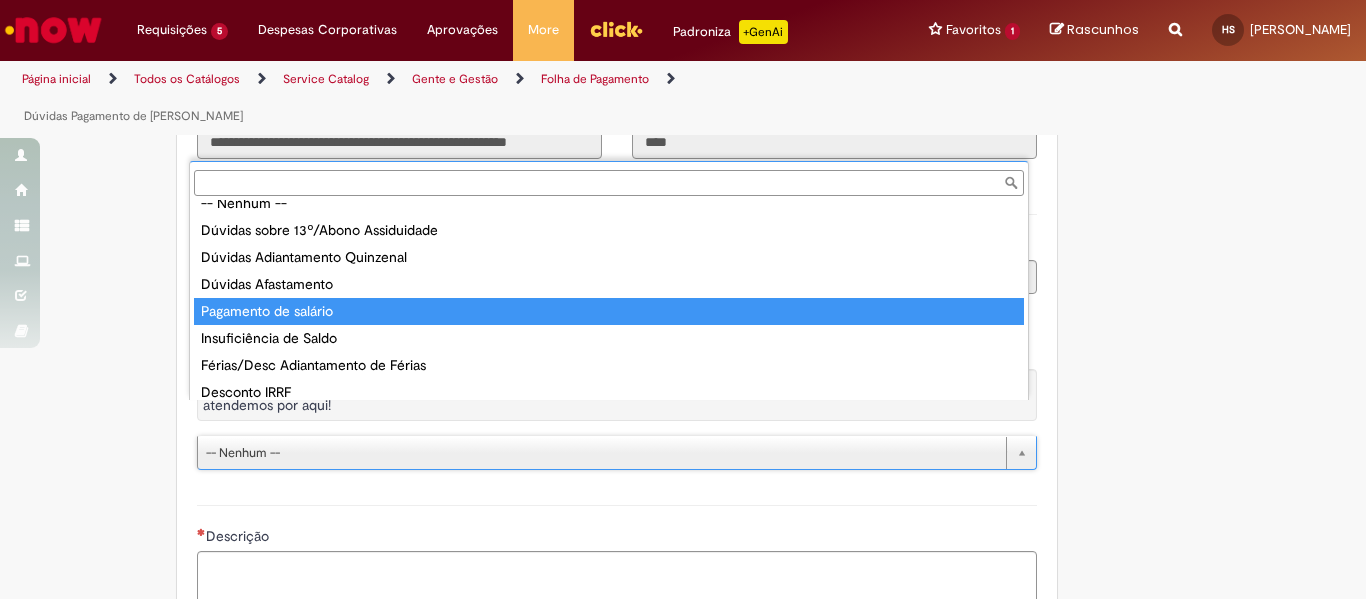 scroll, scrollTop: 0, scrollLeft: 0, axis: both 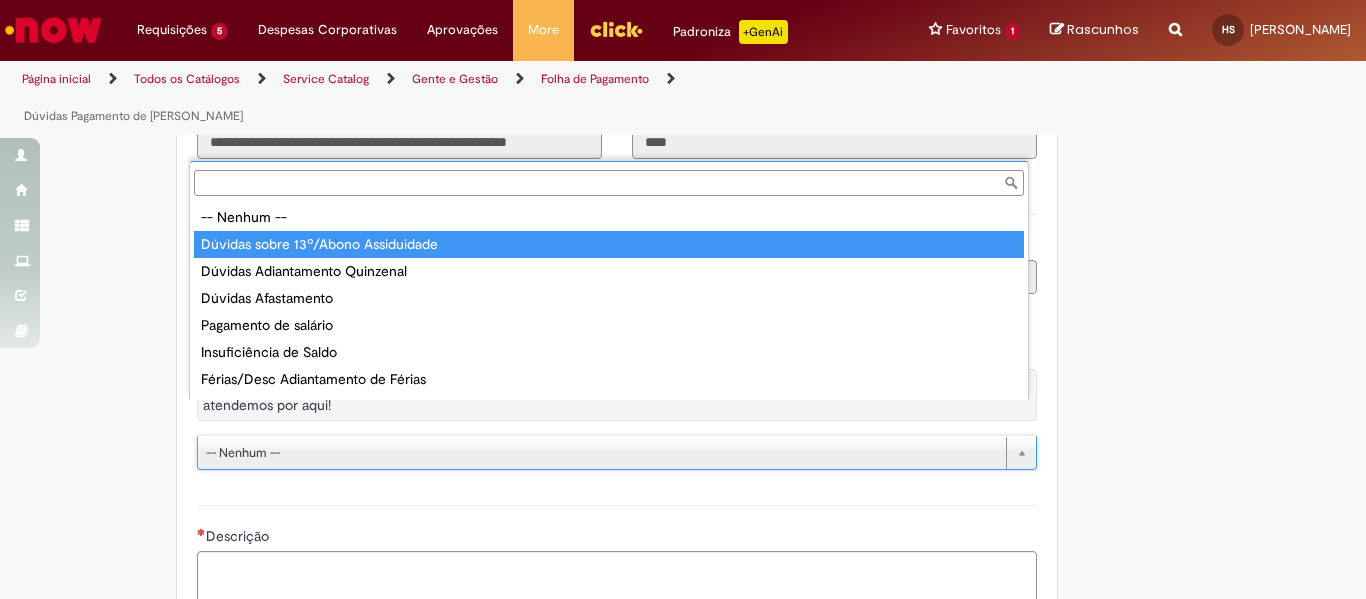 type on "**********" 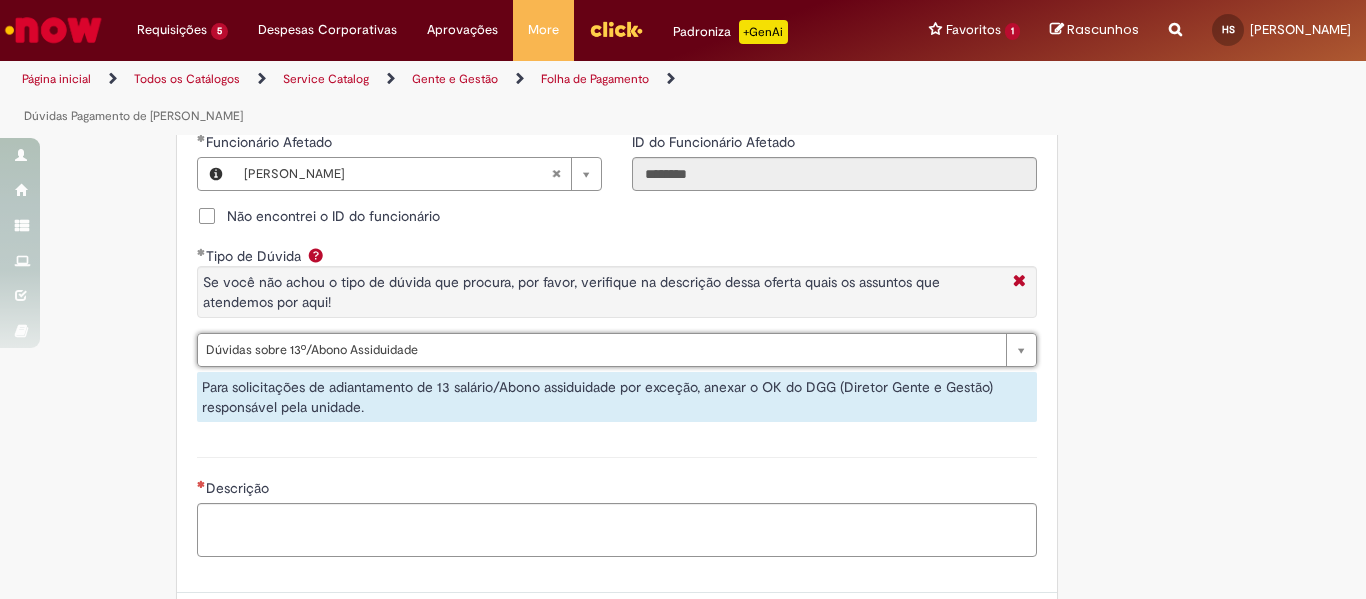 scroll, scrollTop: 1791, scrollLeft: 0, axis: vertical 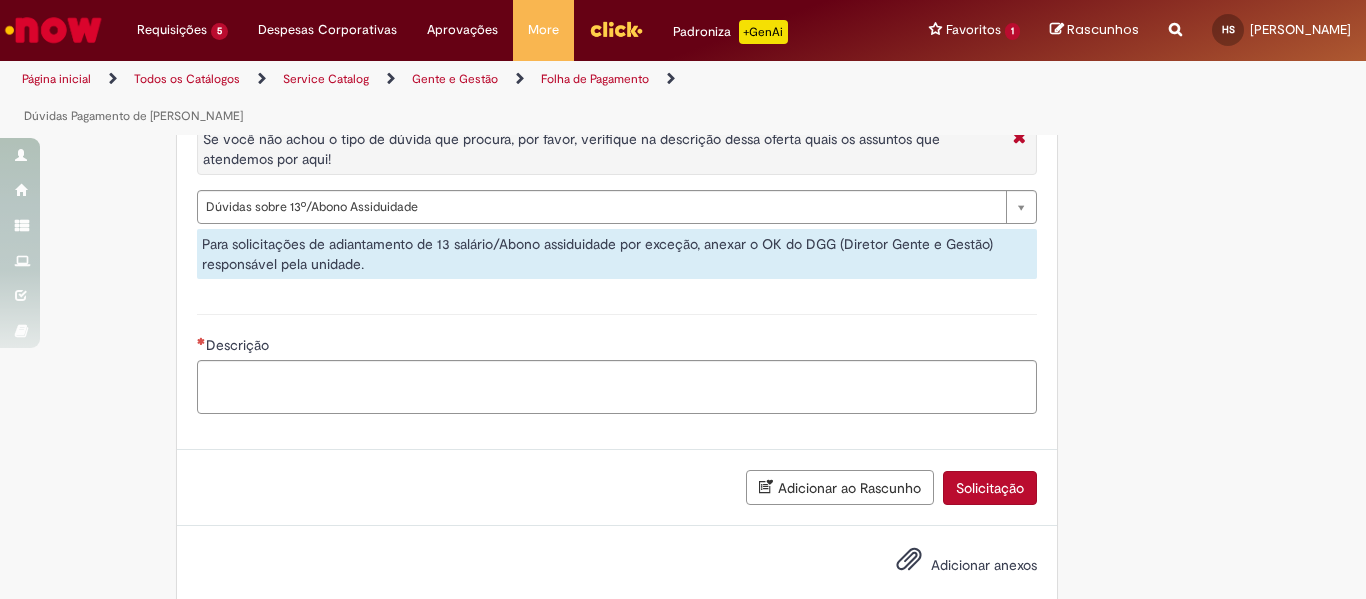 drag, startPoint x: 515, startPoint y: 322, endPoint x: 531, endPoint y: 335, distance: 20.615528 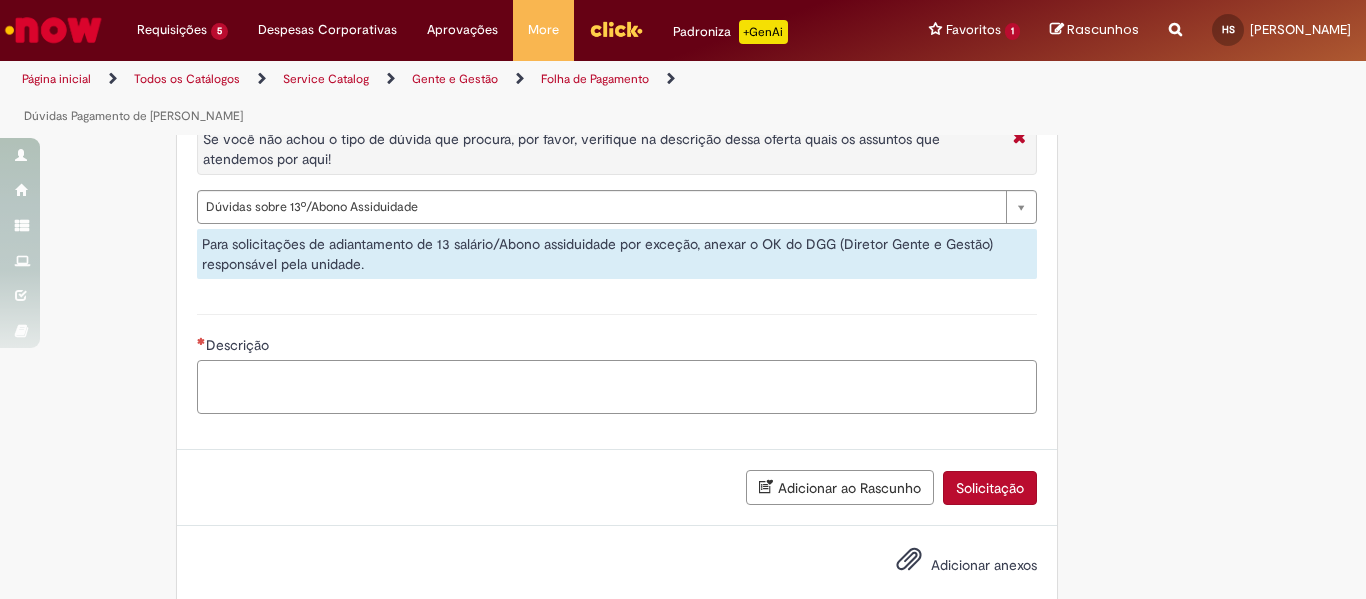 click on "Descrição" at bounding box center (617, 387) 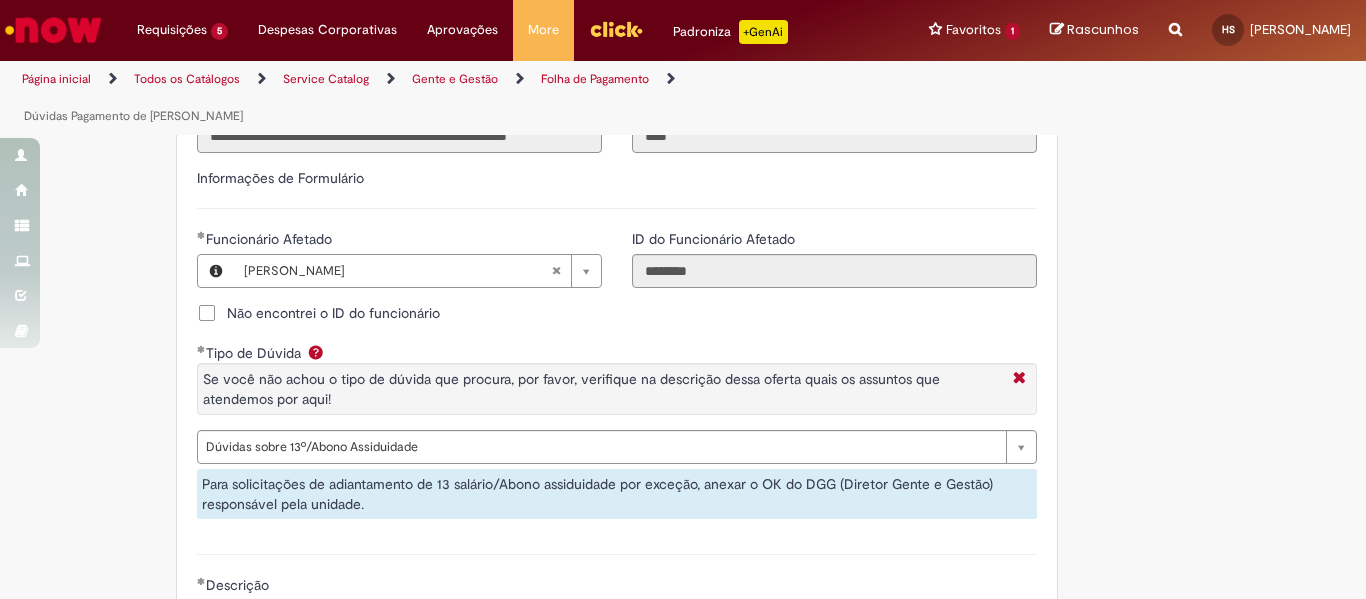 scroll, scrollTop: 1791, scrollLeft: 0, axis: vertical 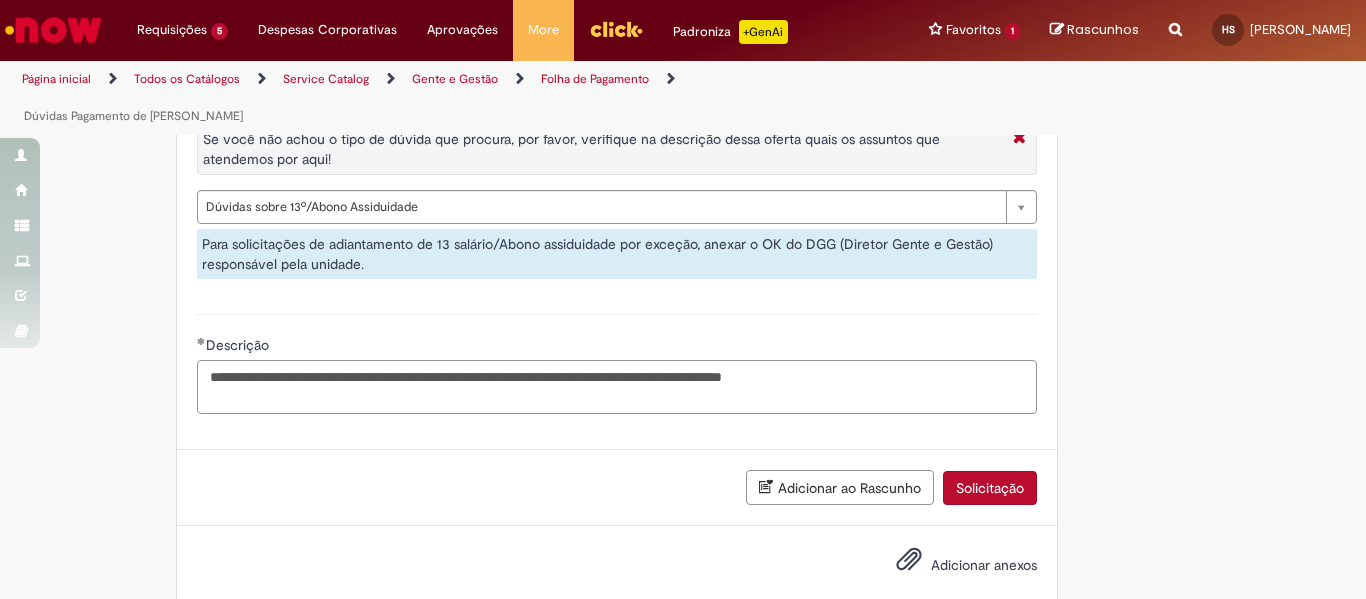 click on "**********" at bounding box center [617, 387] 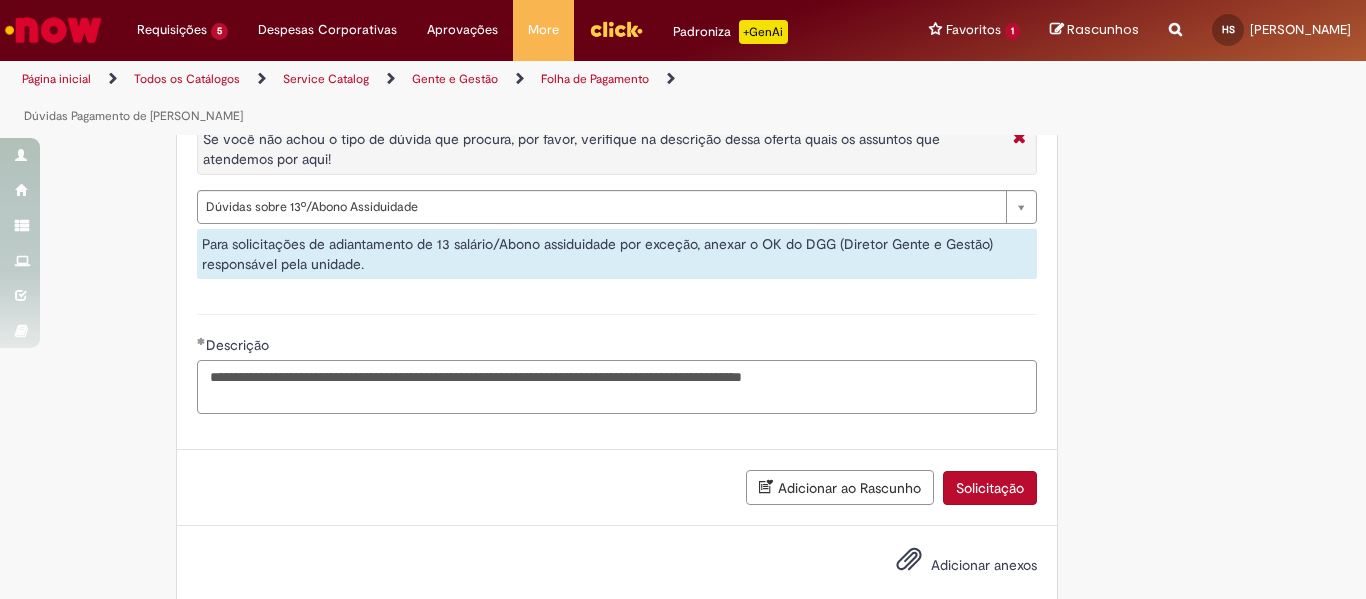 click on "**********" at bounding box center (617, 387) 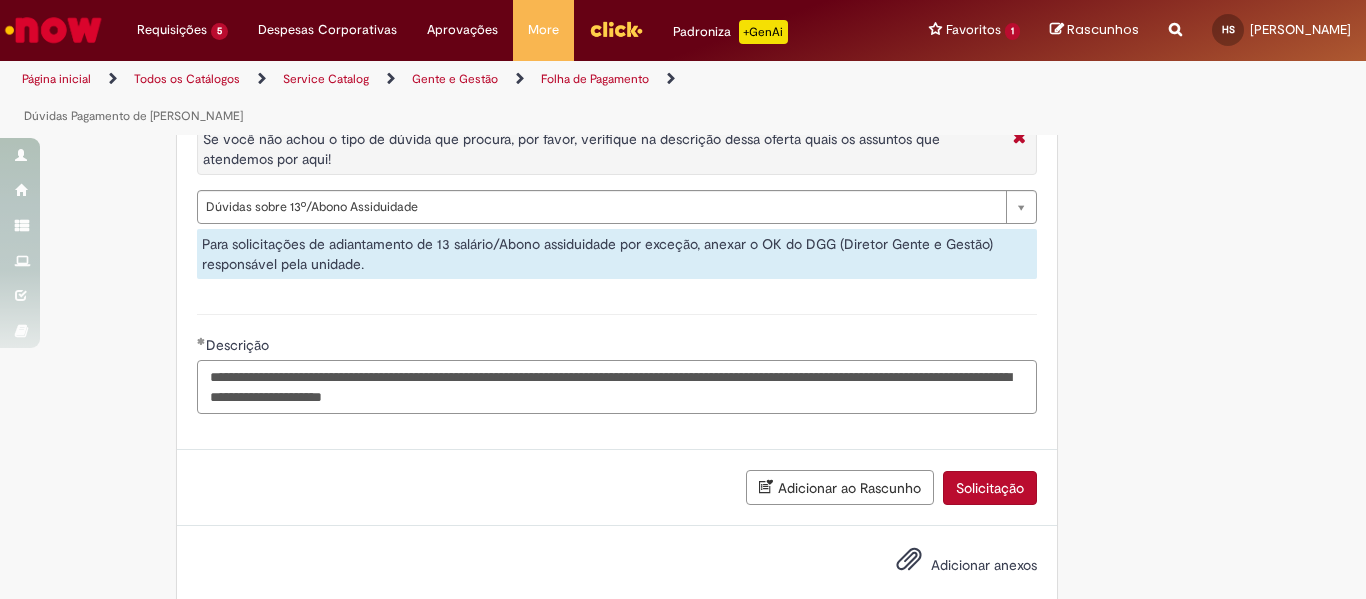 click on "**********" at bounding box center [617, 387] 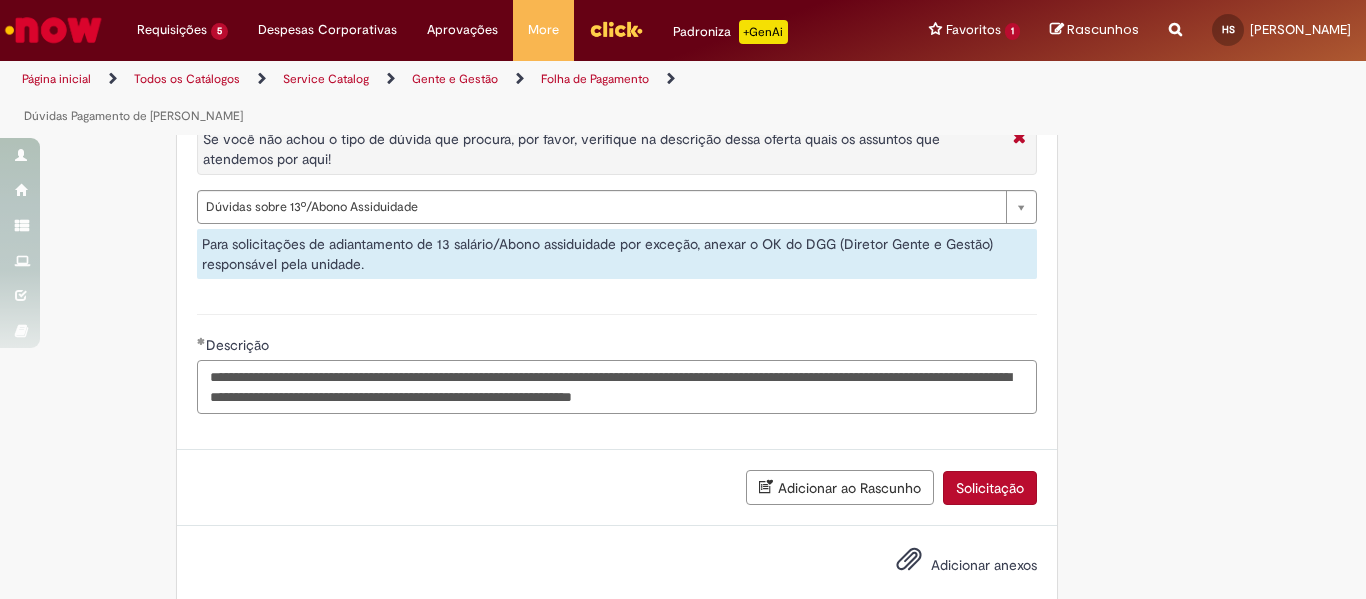 drag, startPoint x: 623, startPoint y: 360, endPoint x: 572, endPoint y: 366, distance: 51.351727 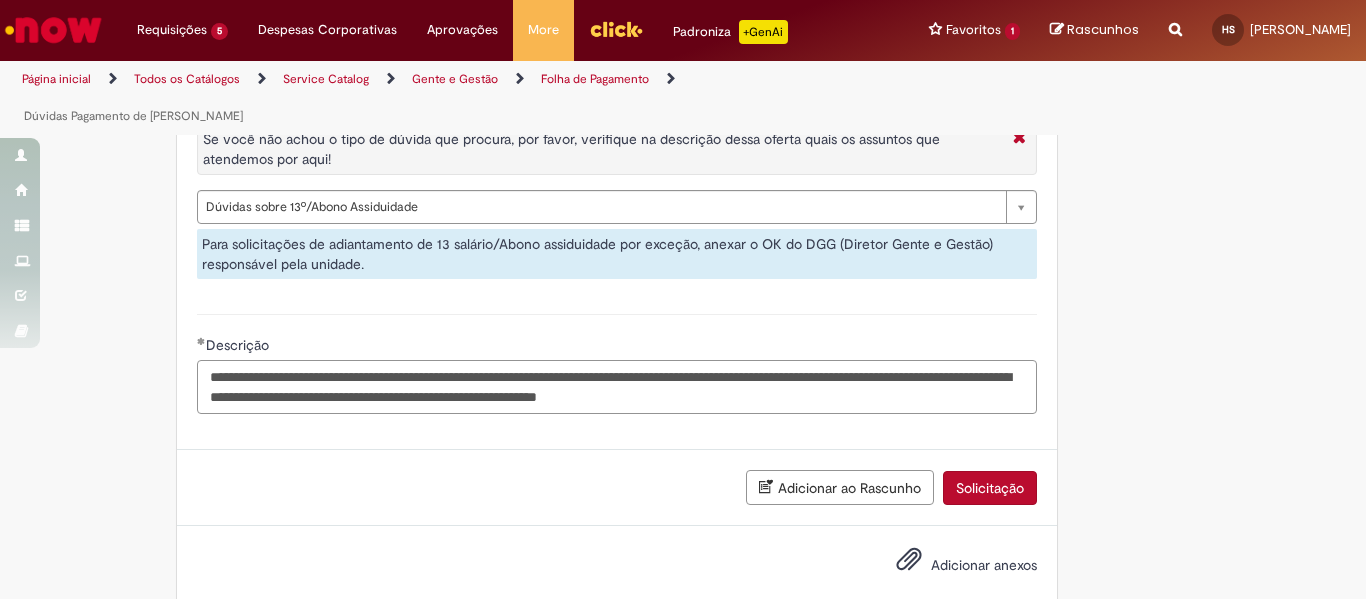 click on "**********" at bounding box center (617, 387) 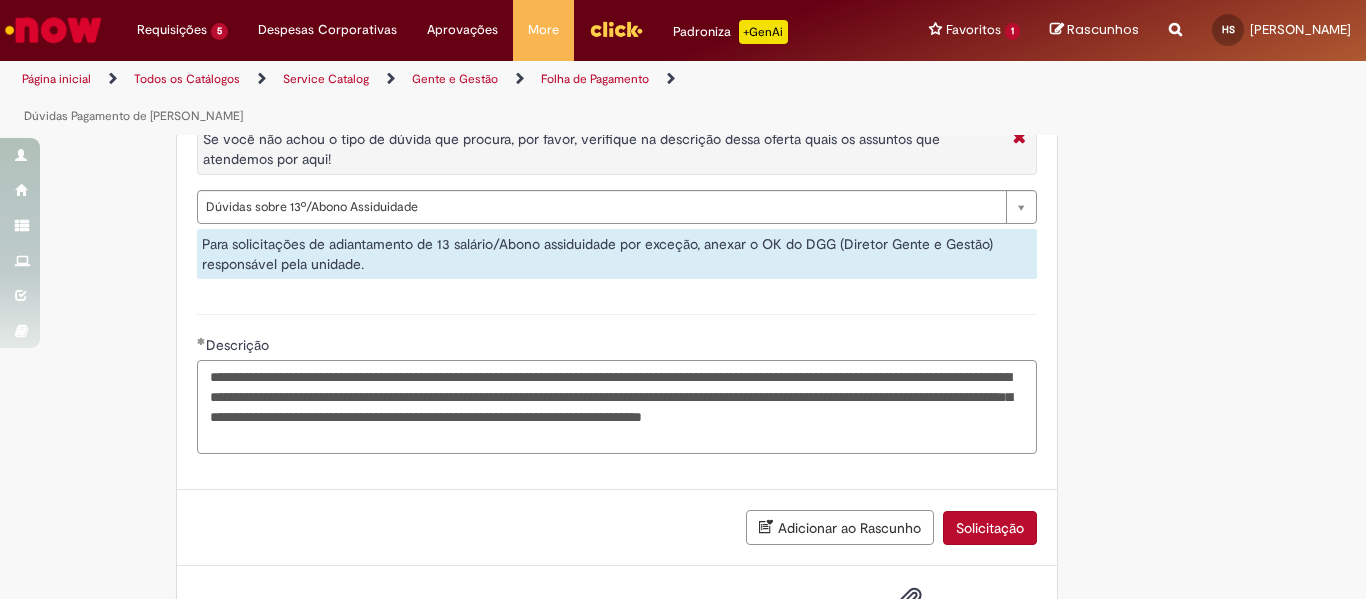click on "**********" at bounding box center (617, 407) 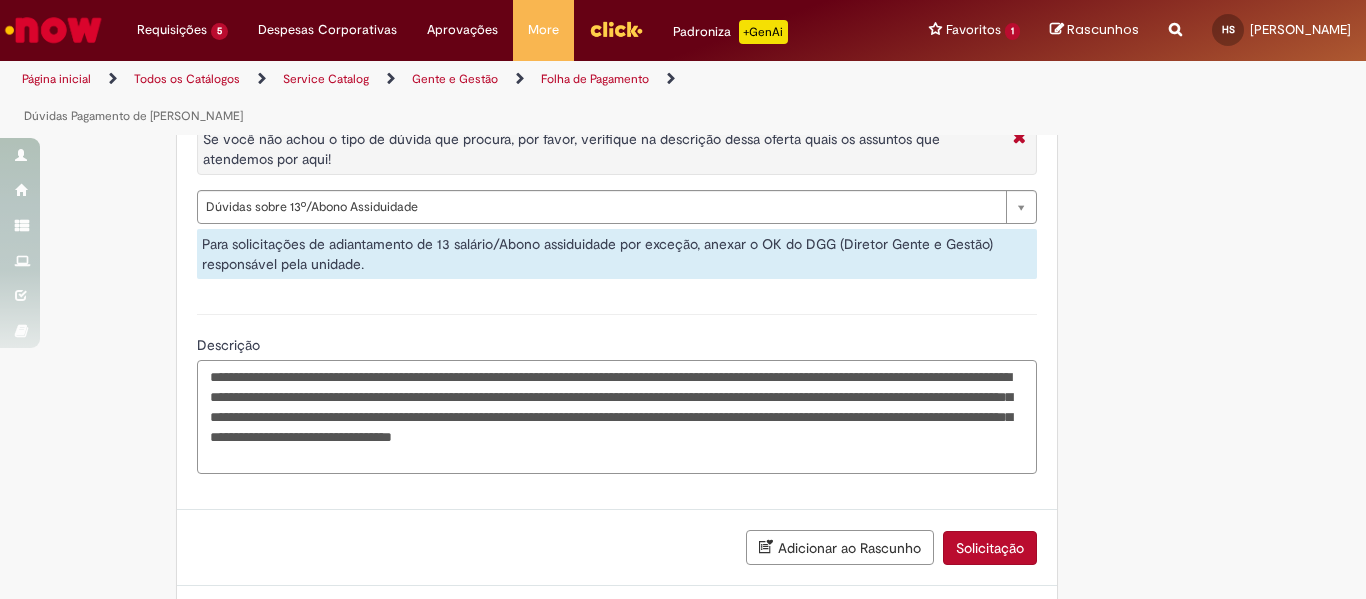 drag, startPoint x: 917, startPoint y: 377, endPoint x: 688, endPoint y: 383, distance: 229.07858 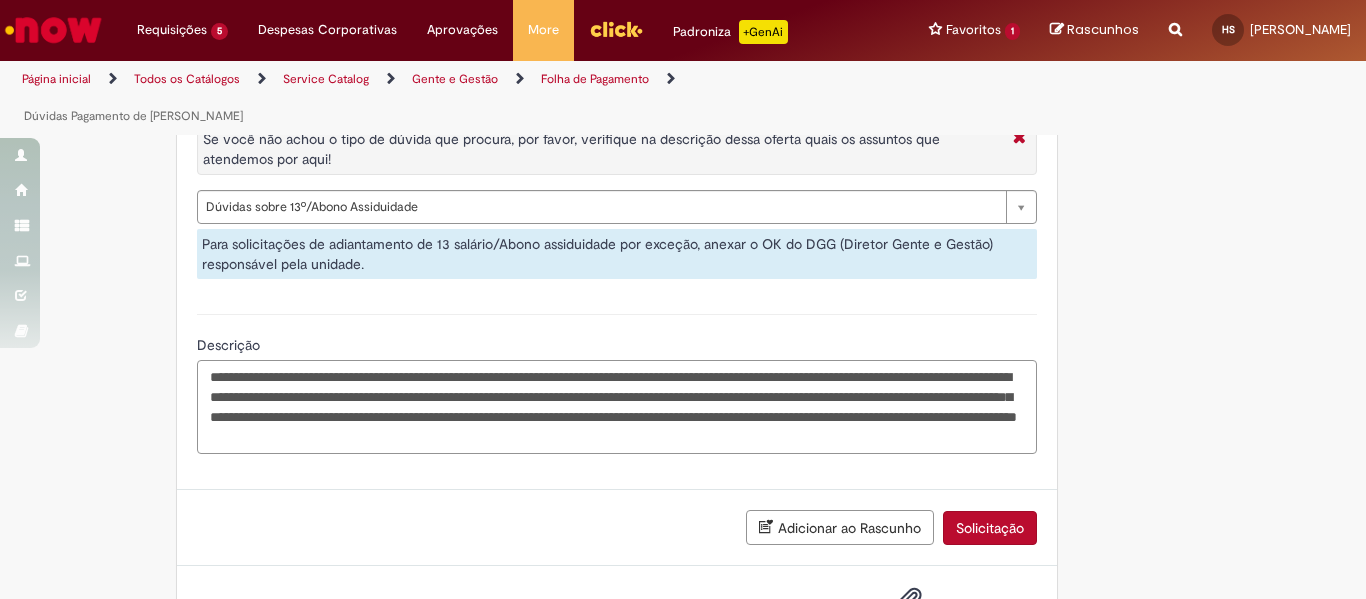 click on "**********" at bounding box center [617, 407] 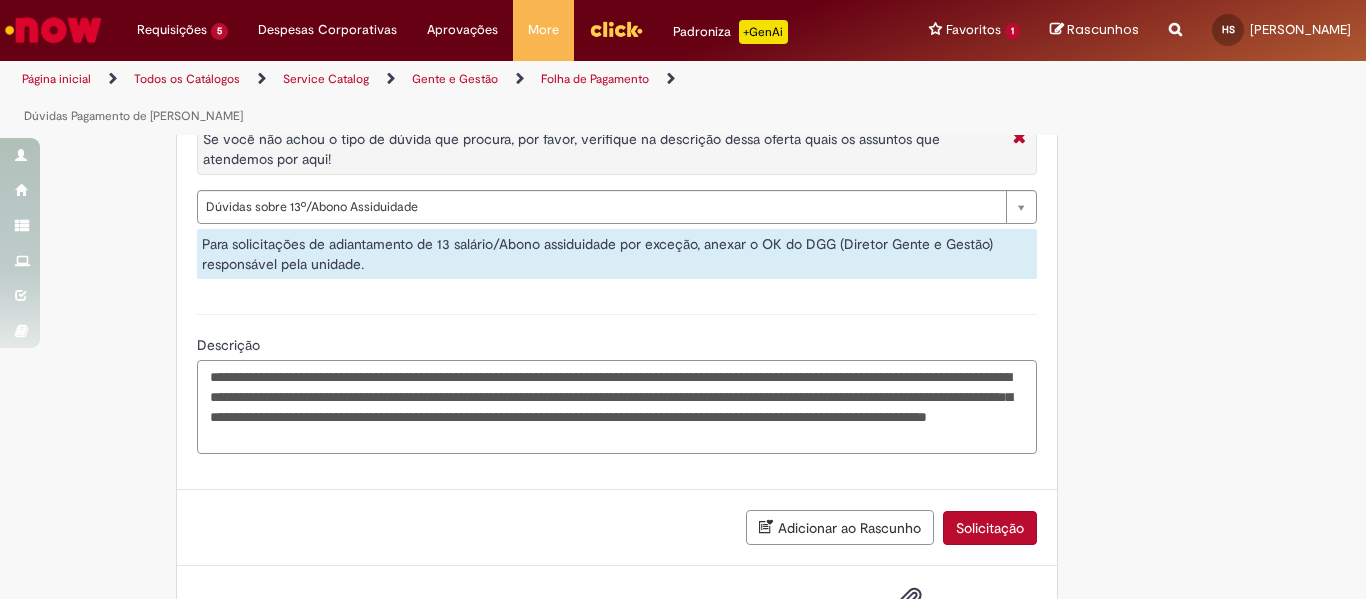 drag, startPoint x: 848, startPoint y: 381, endPoint x: 872, endPoint y: 385, distance: 24.33105 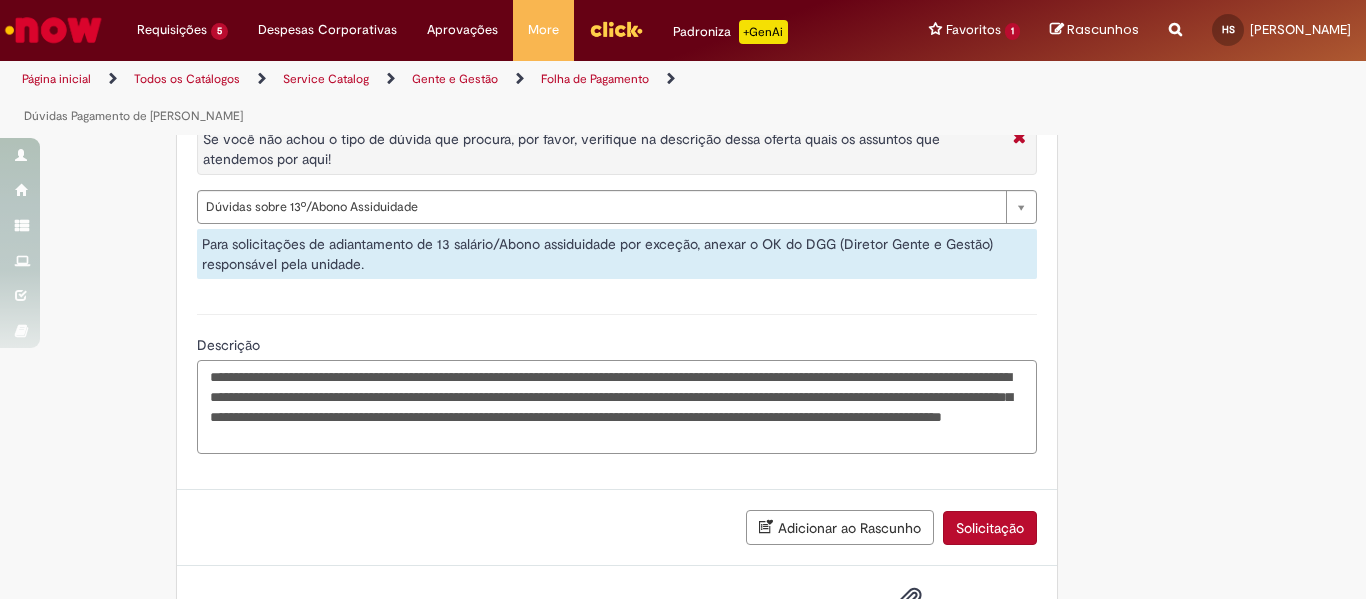 click on "**********" at bounding box center [617, 407] 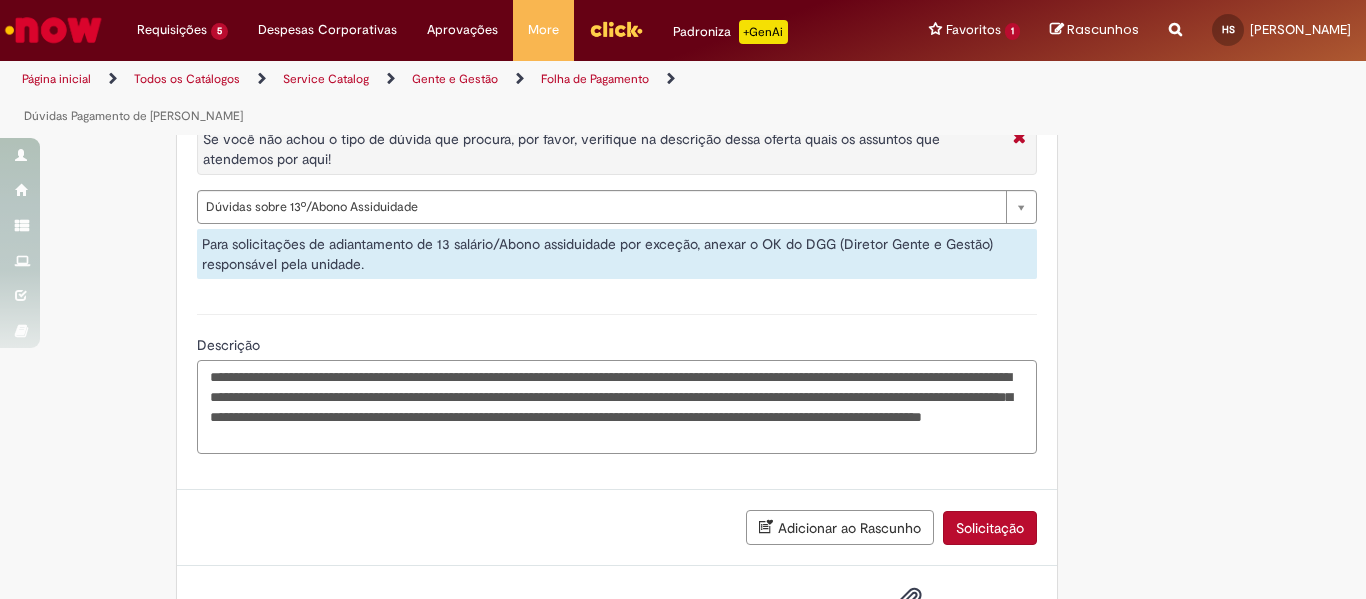 click on "**********" at bounding box center (617, 407) 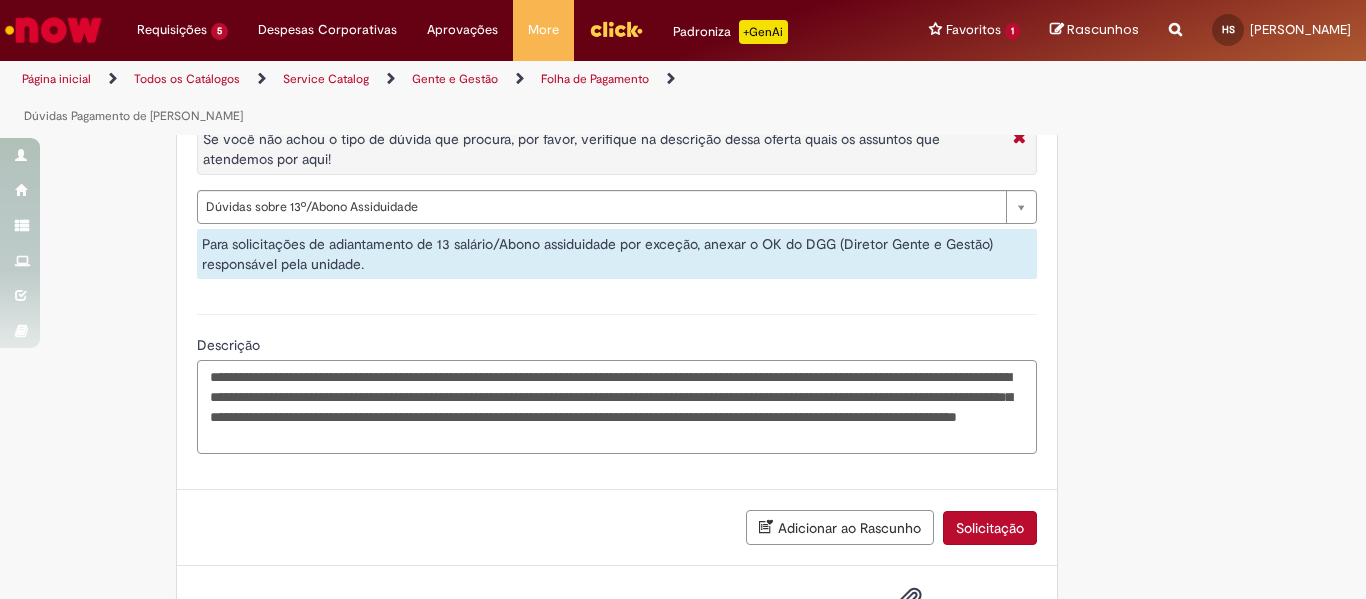 drag, startPoint x: 815, startPoint y: 406, endPoint x: 656, endPoint y: 405, distance: 159.00314 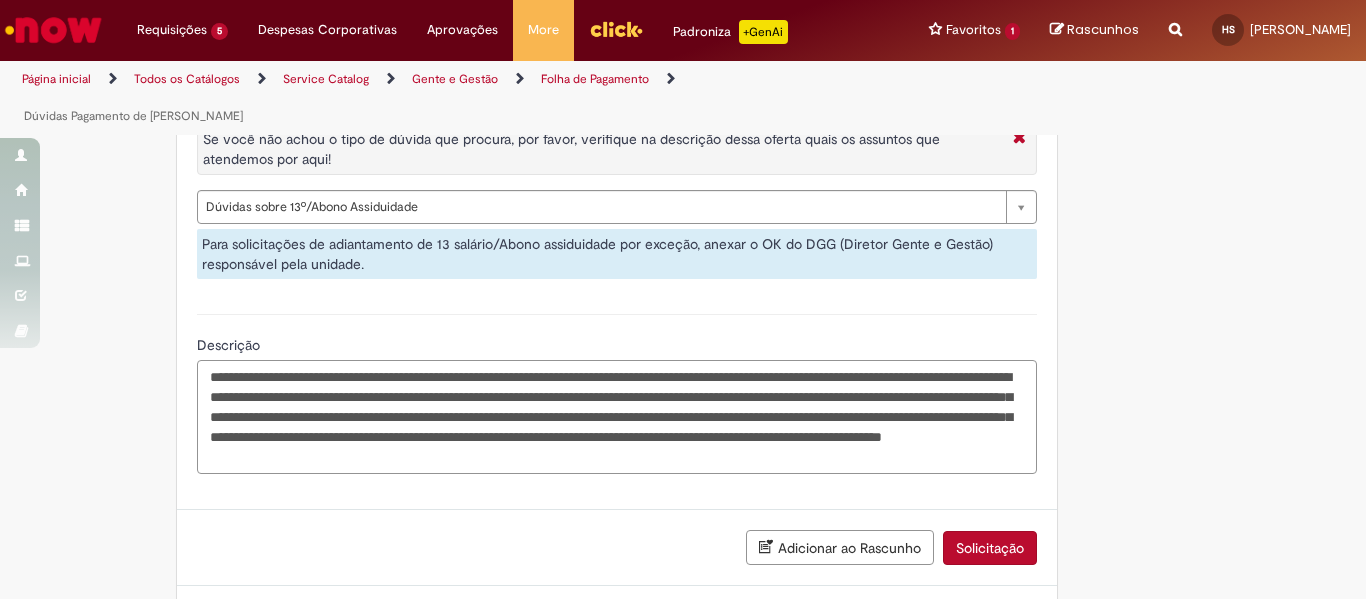 click on "**********" at bounding box center [617, 417] 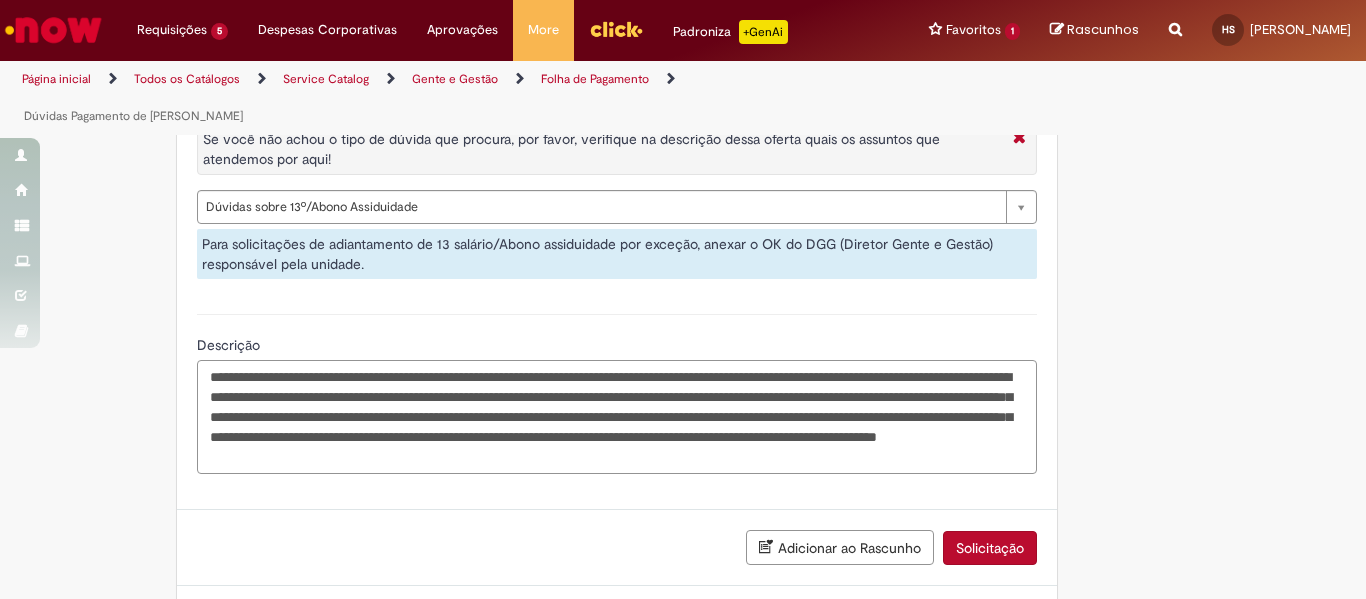 click on "**********" at bounding box center (617, 417) 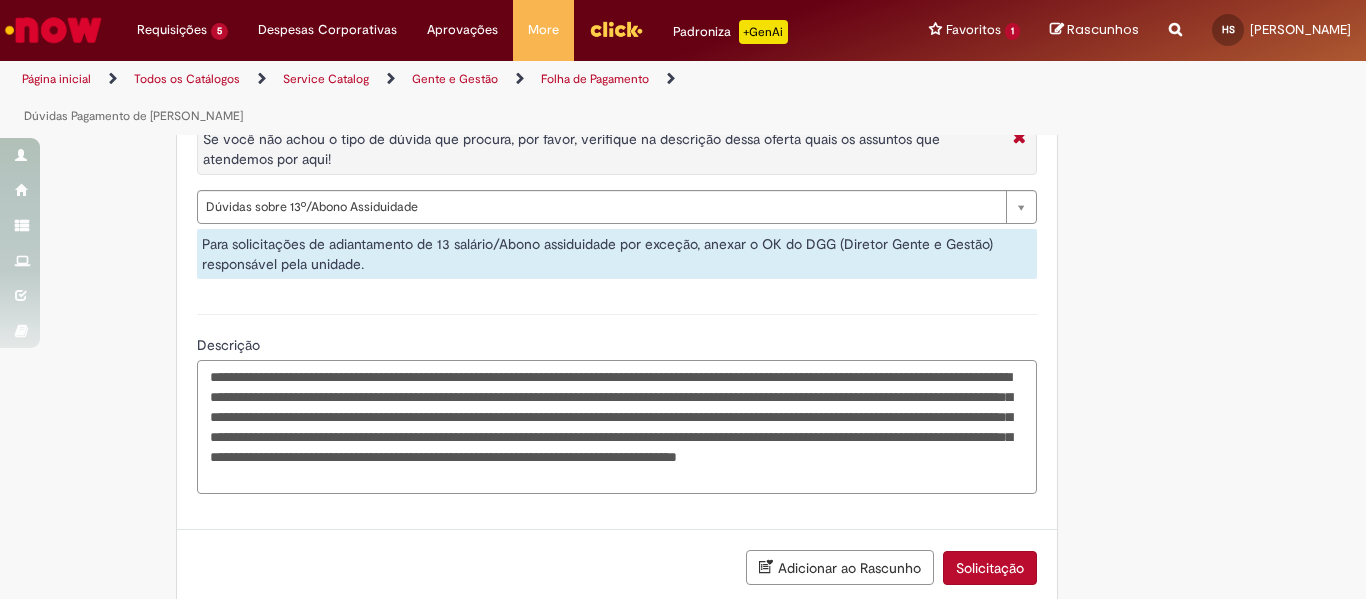 click on "**********" at bounding box center (617, 427) 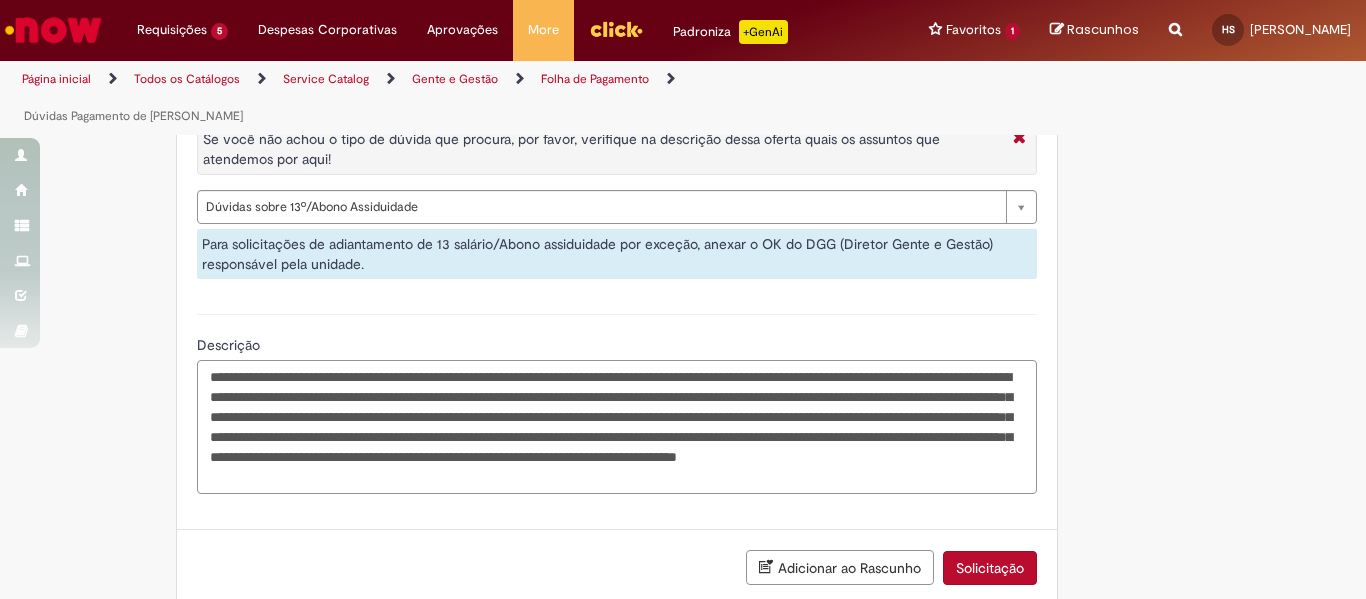 click on "**********" at bounding box center [617, 427] 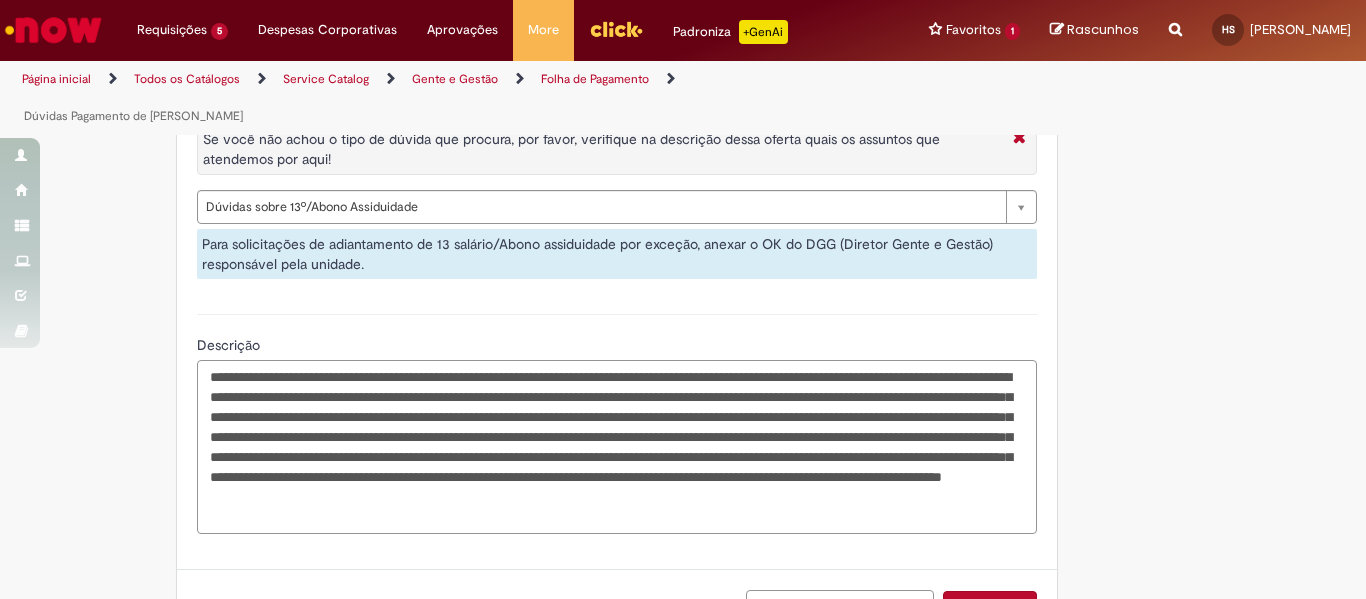 drag, startPoint x: 879, startPoint y: 340, endPoint x: 720, endPoint y: 341, distance: 159.00314 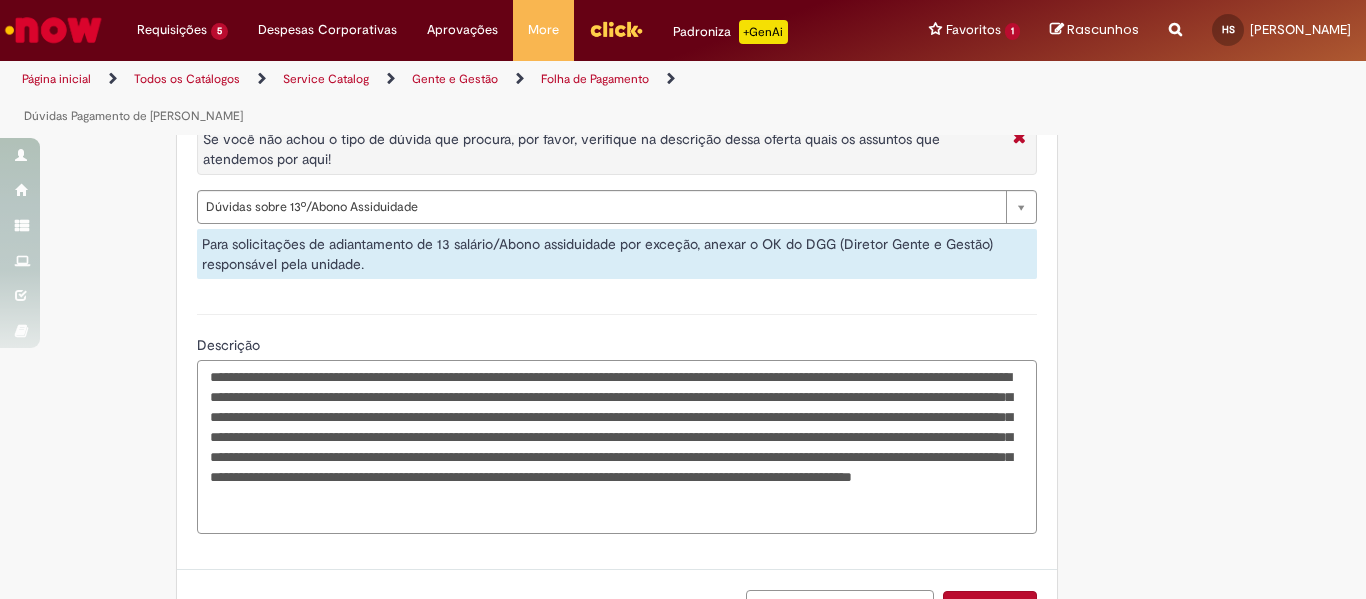 click on "**********" at bounding box center (617, 447) 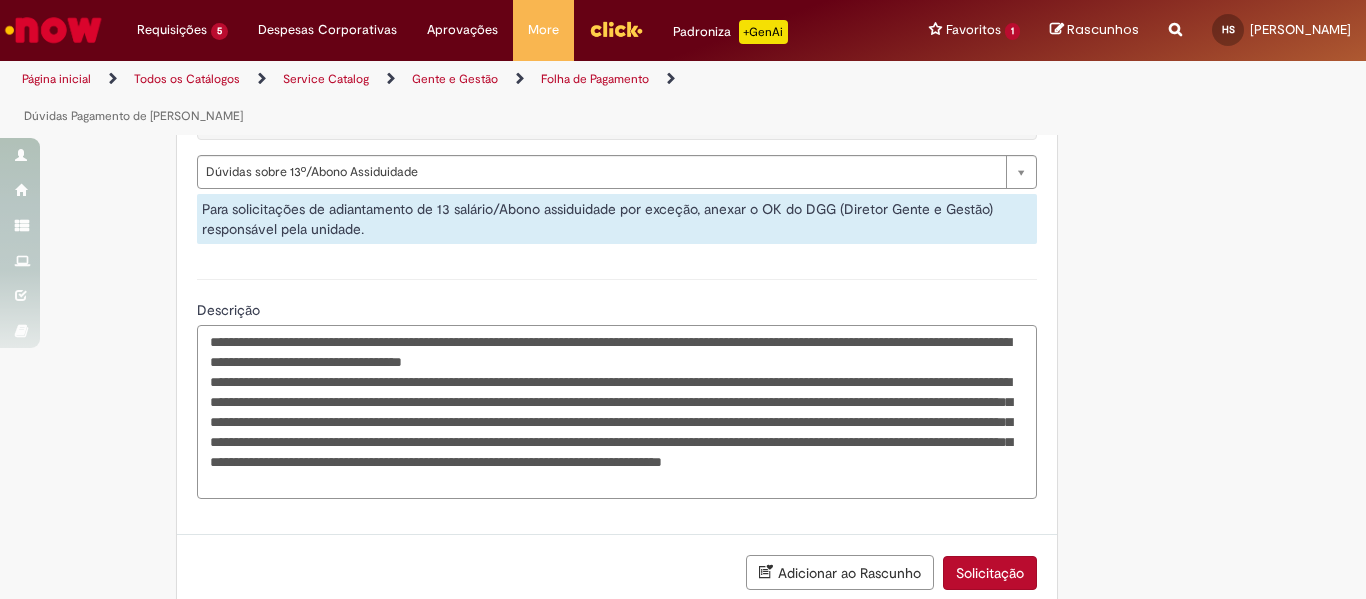 scroll, scrollTop: 1827, scrollLeft: 0, axis: vertical 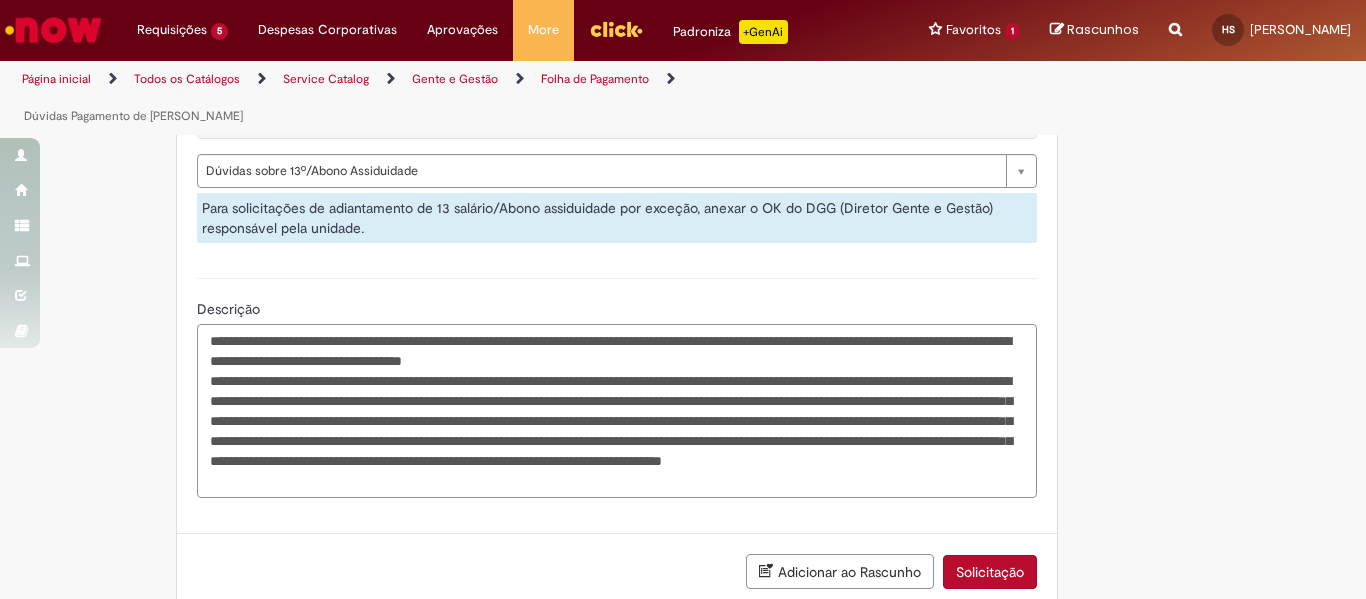 click on "**********" at bounding box center (617, 411) 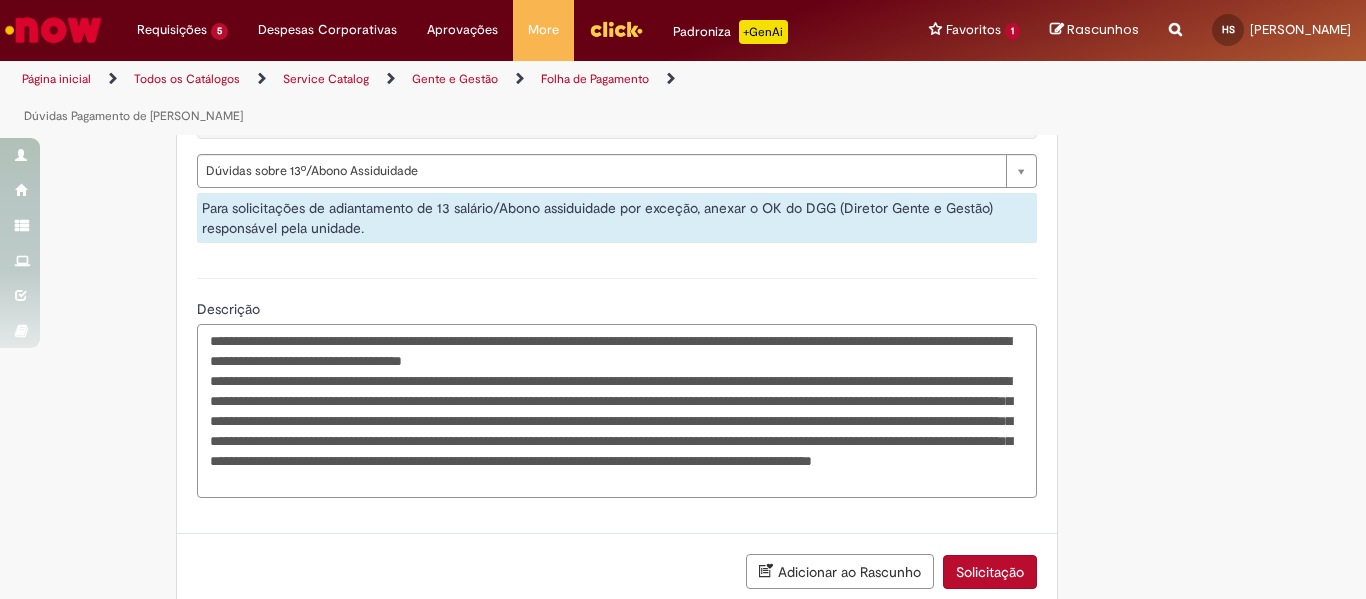 click on "**********" at bounding box center (617, 411) 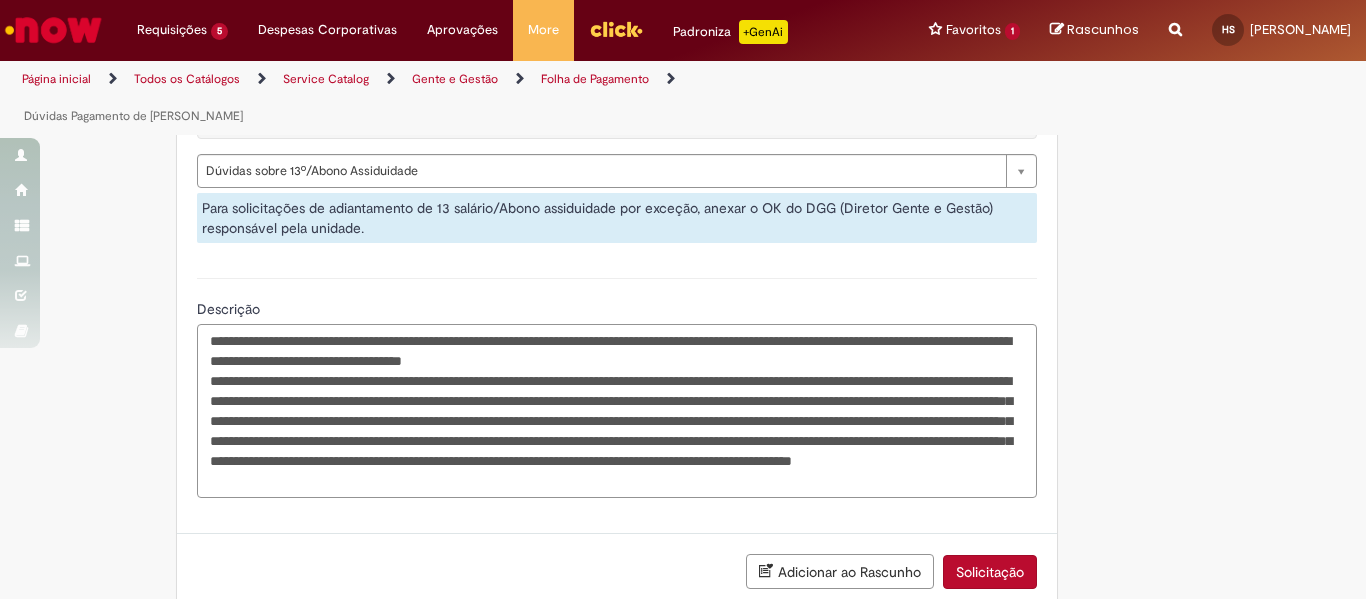 click on "**********" at bounding box center [617, 411] 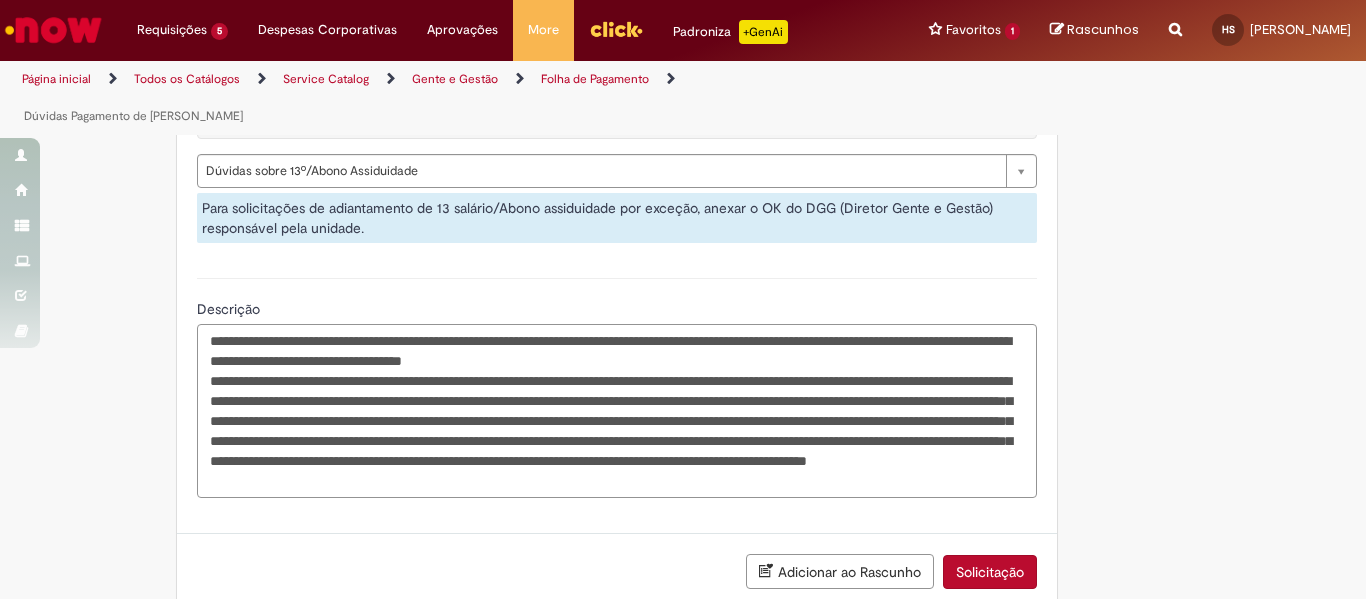 click on "**********" at bounding box center (617, 411) 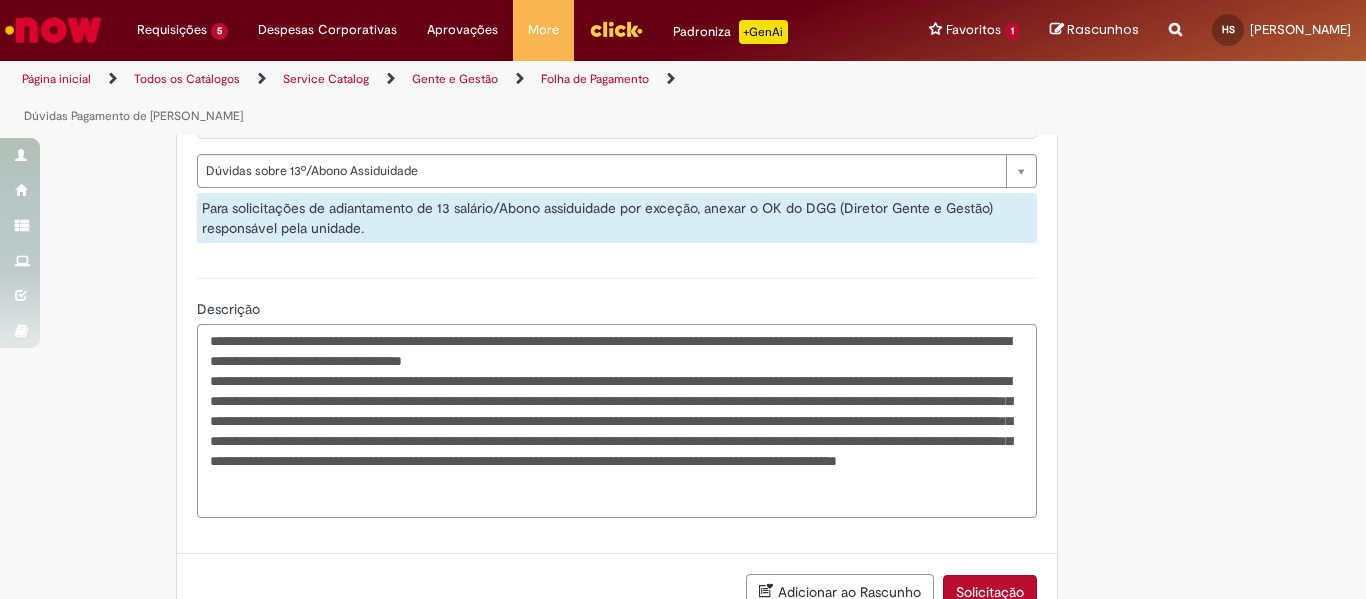 click on "**********" at bounding box center (617, 421) 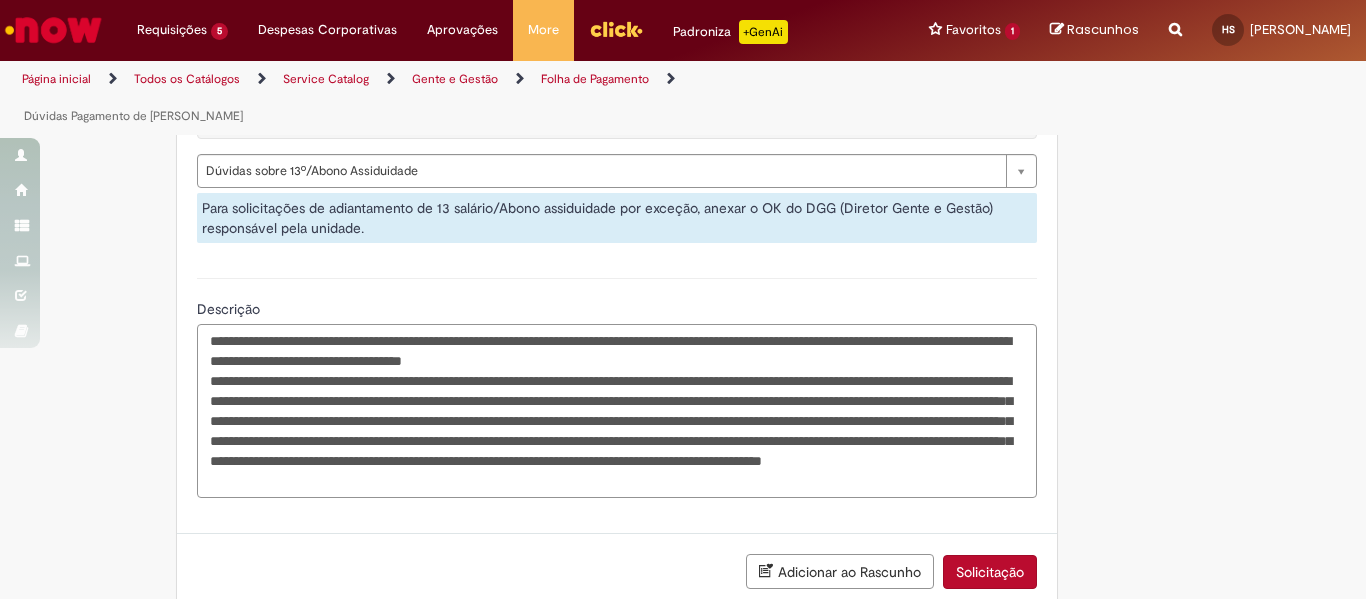 drag, startPoint x: 560, startPoint y: 442, endPoint x: 747, endPoint y: 444, distance: 187.0107 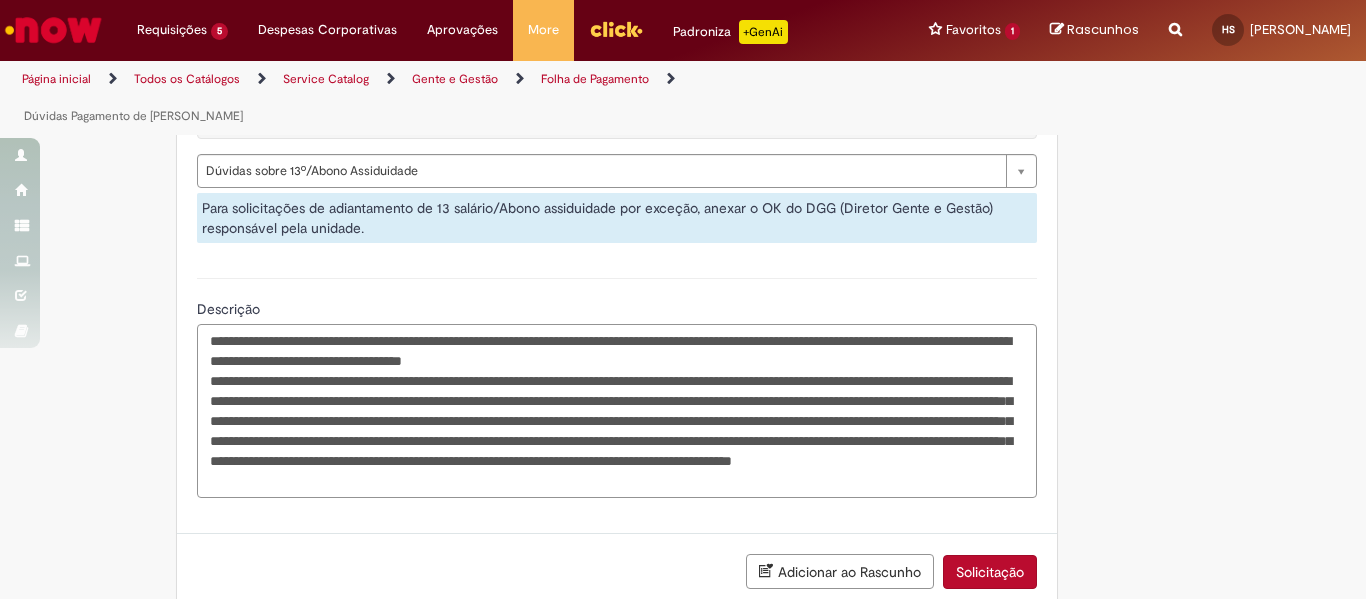 click on "**********" at bounding box center (617, 411) 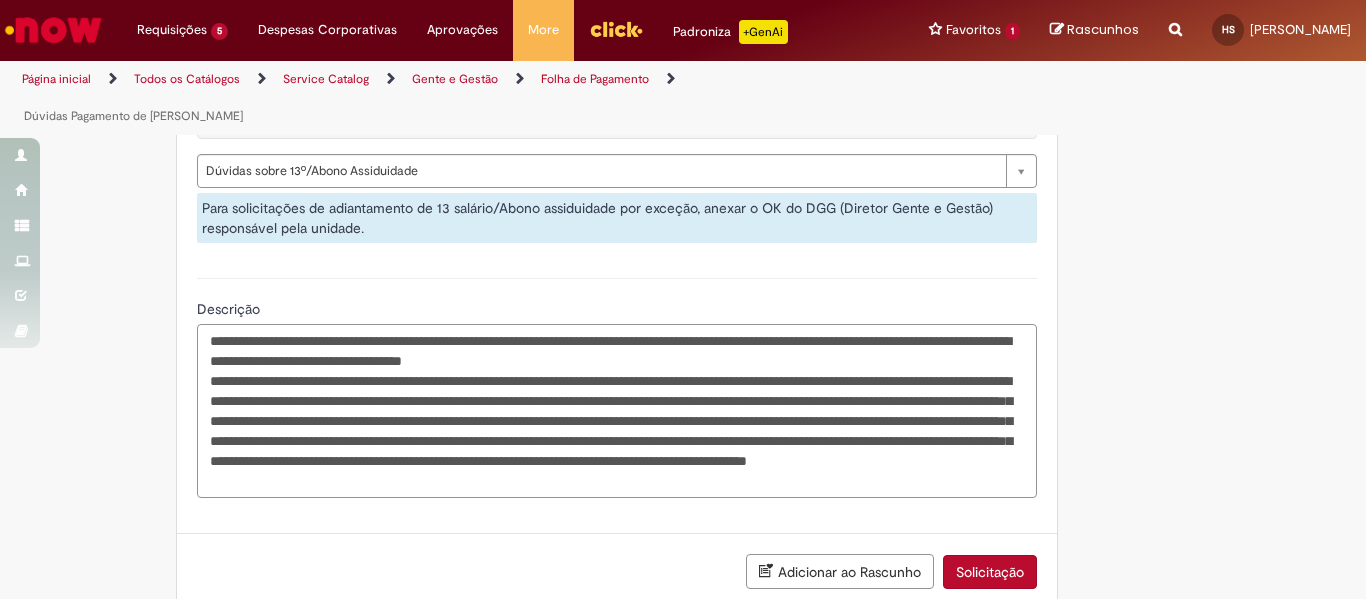 click on "**********" at bounding box center (617, 411) 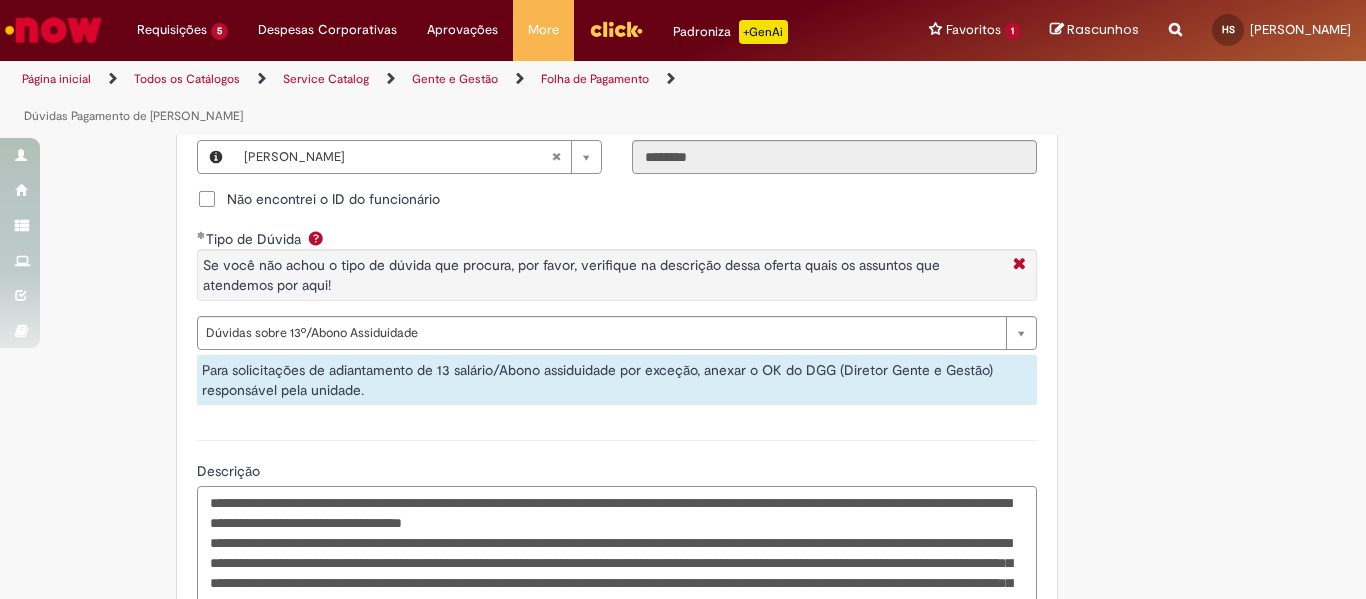 scroll, scrollTop: 1911, scrollLeft: 0, axis: vertical 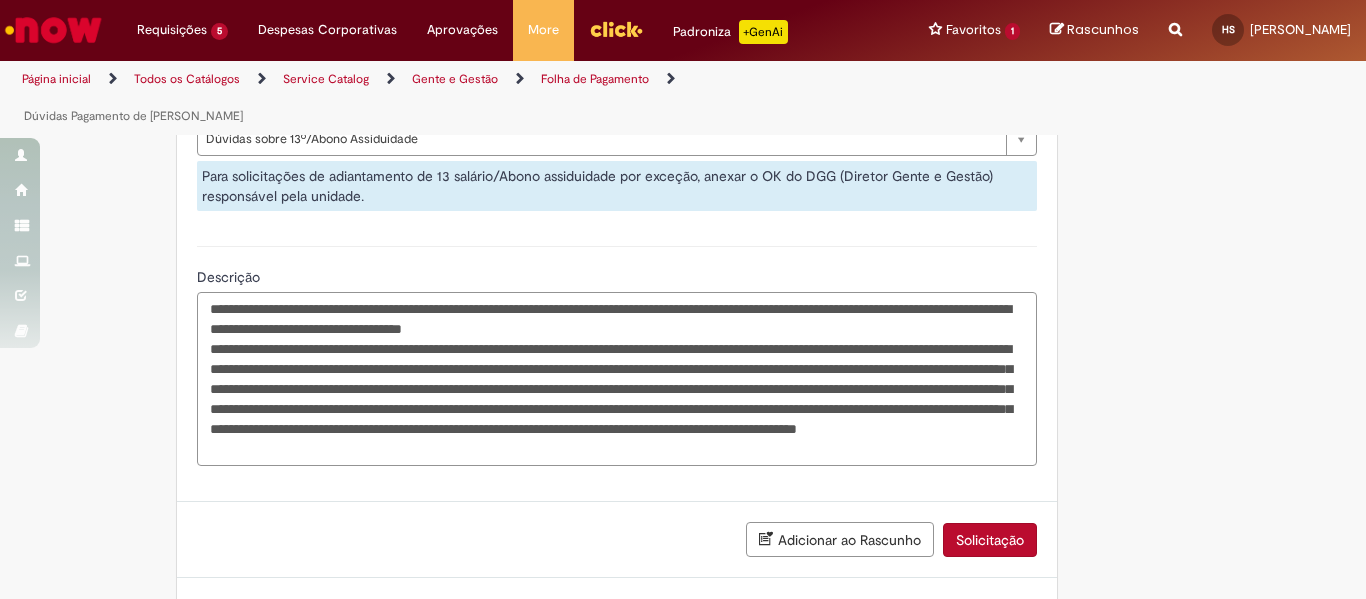click on "**********" at bounding box center [617, 379] 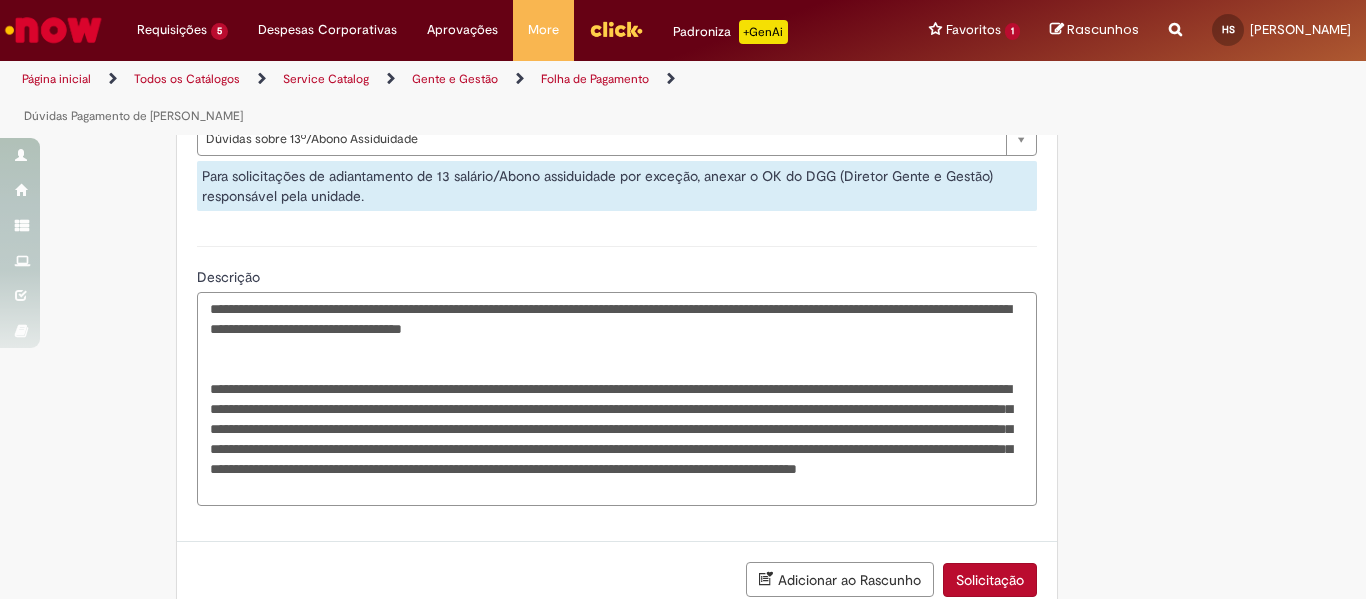 click on "**********" at bounding box center (617, 399) 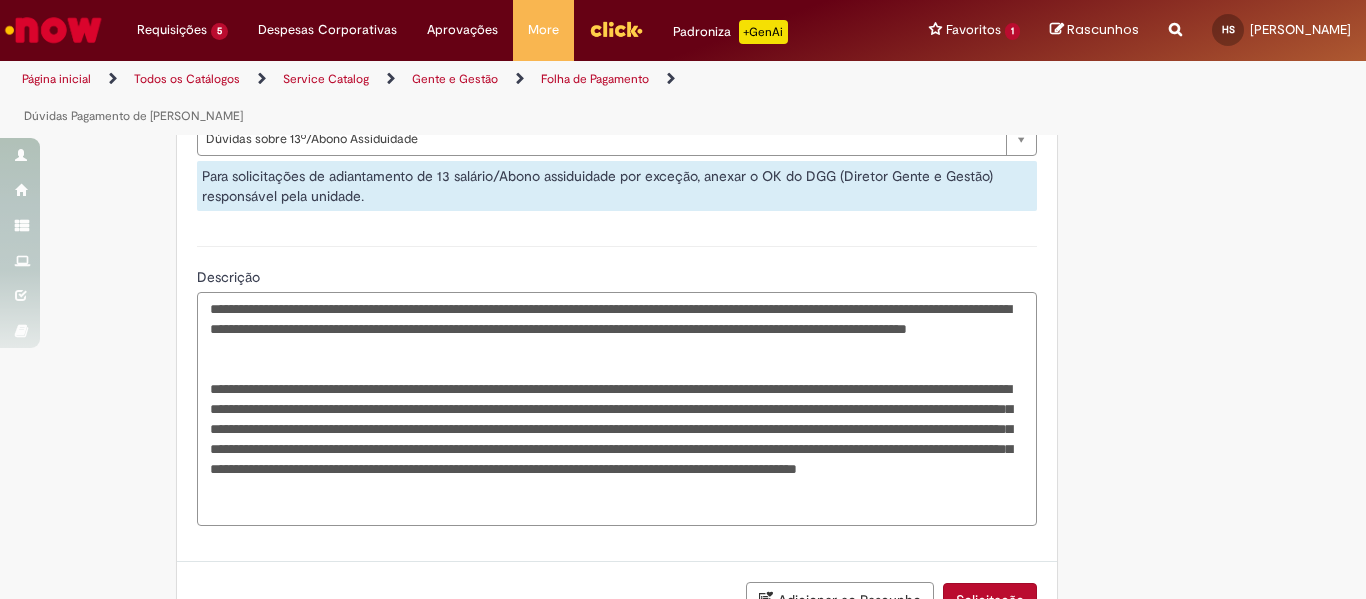 drag, startPoint x: 542, startPoint y: 319, endPoint x: 457, endPoint y: 319, distance: 85 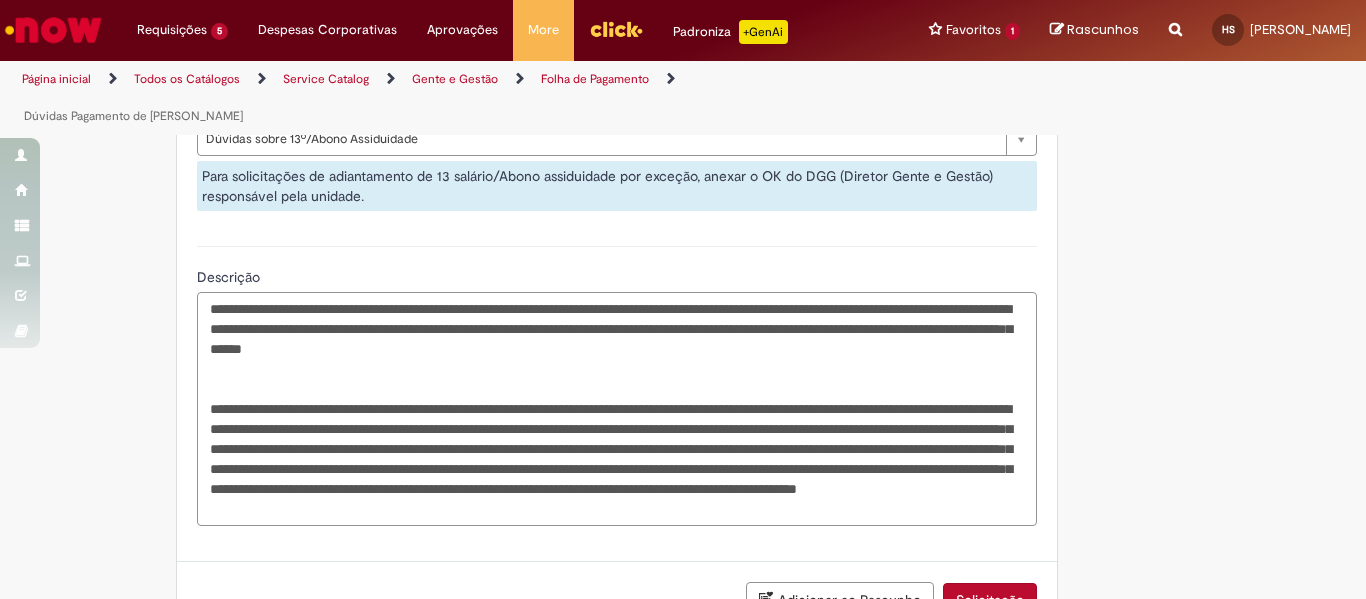 click on "Descrição" at bounding box center (617, 409) 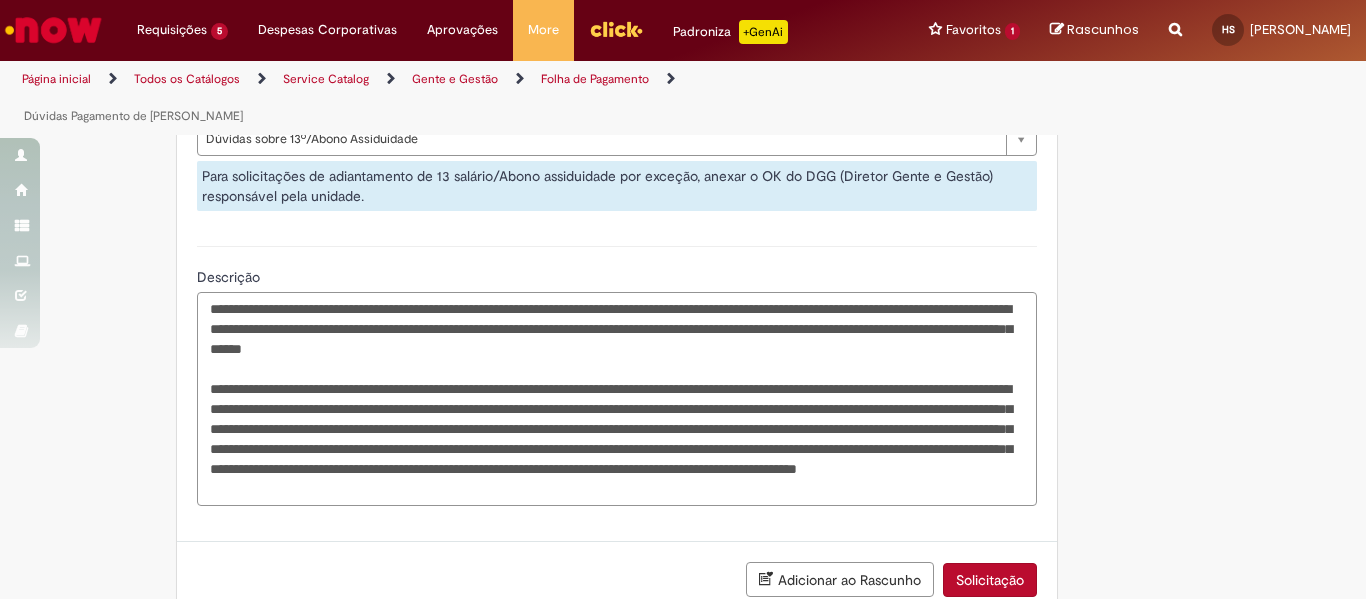click on "Descrição" at bounding box center (617, 399) 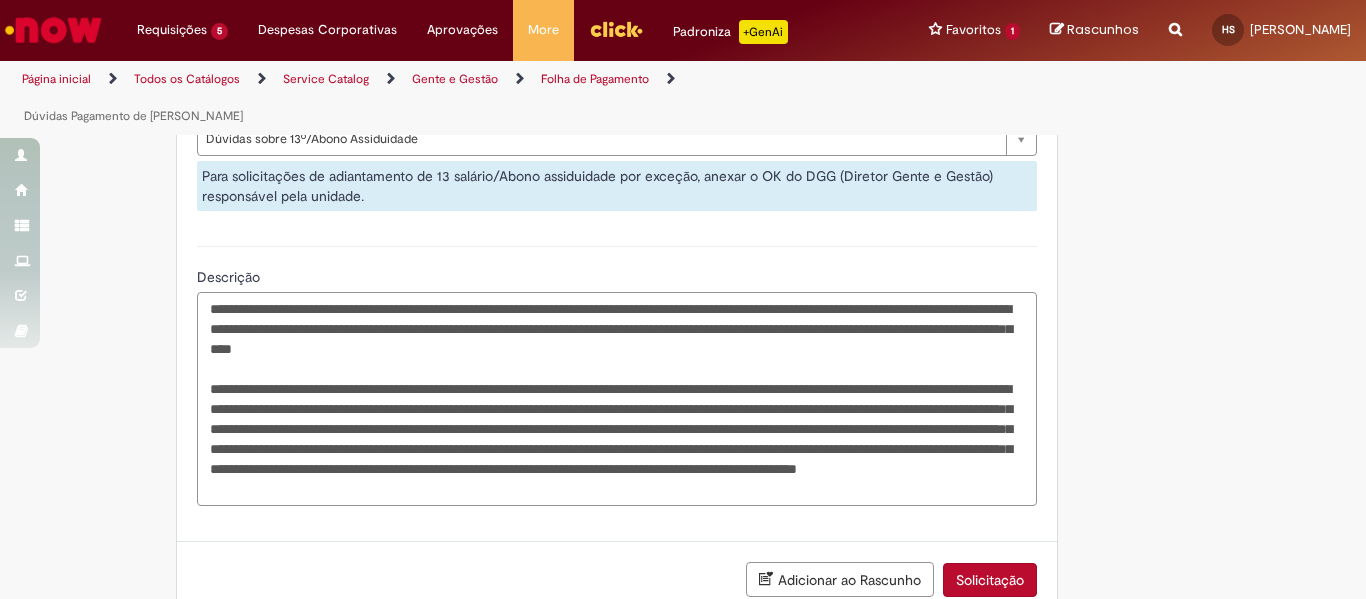 click on "Descrição" at bounding box center [617, 399] 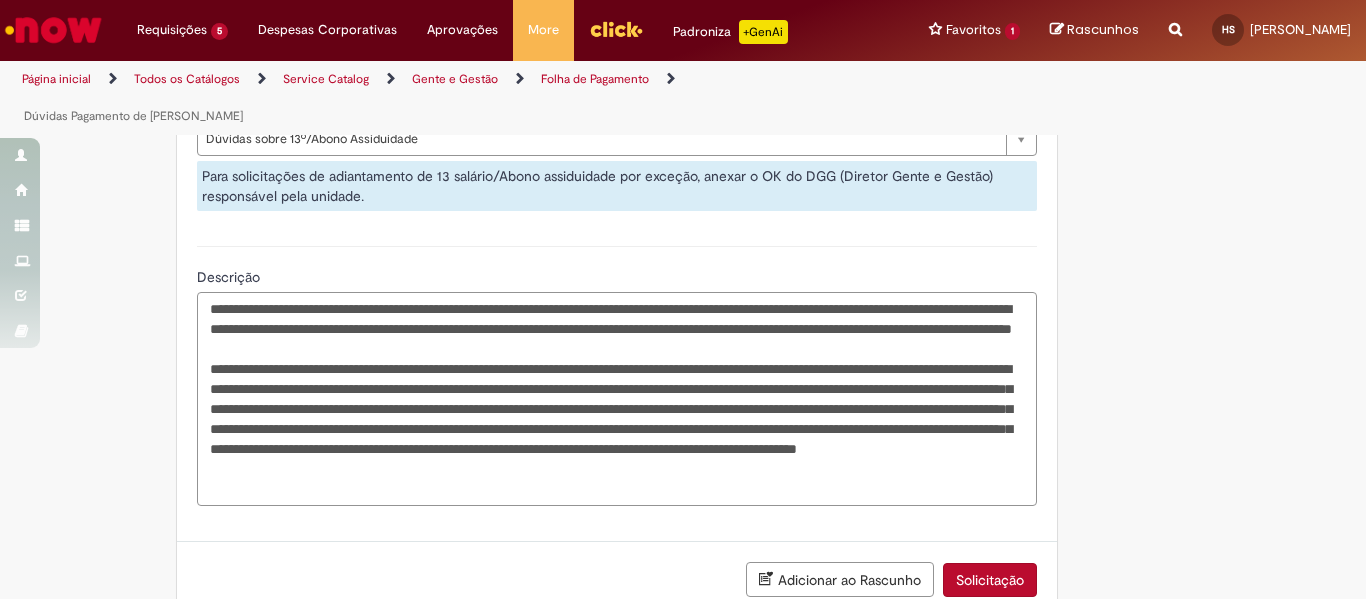 click on "Descrição" at bounding box center [617, 399] 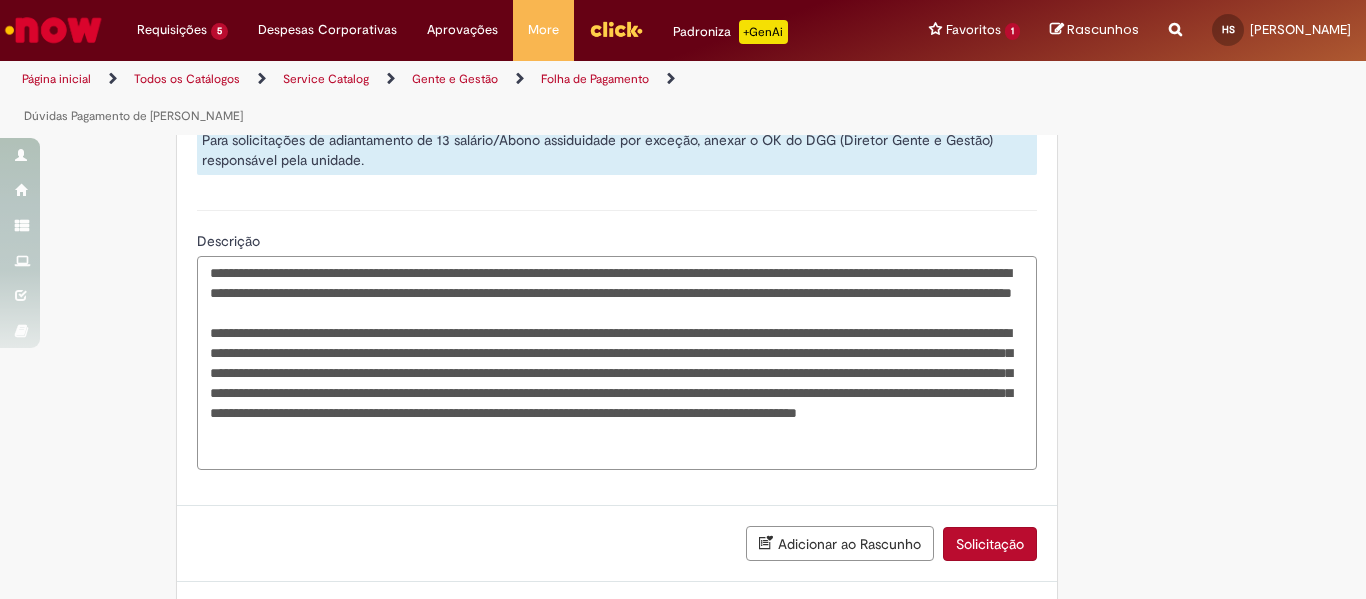 scroll, scrollTop: 1896, scrollLeft: 0, axis: vertical 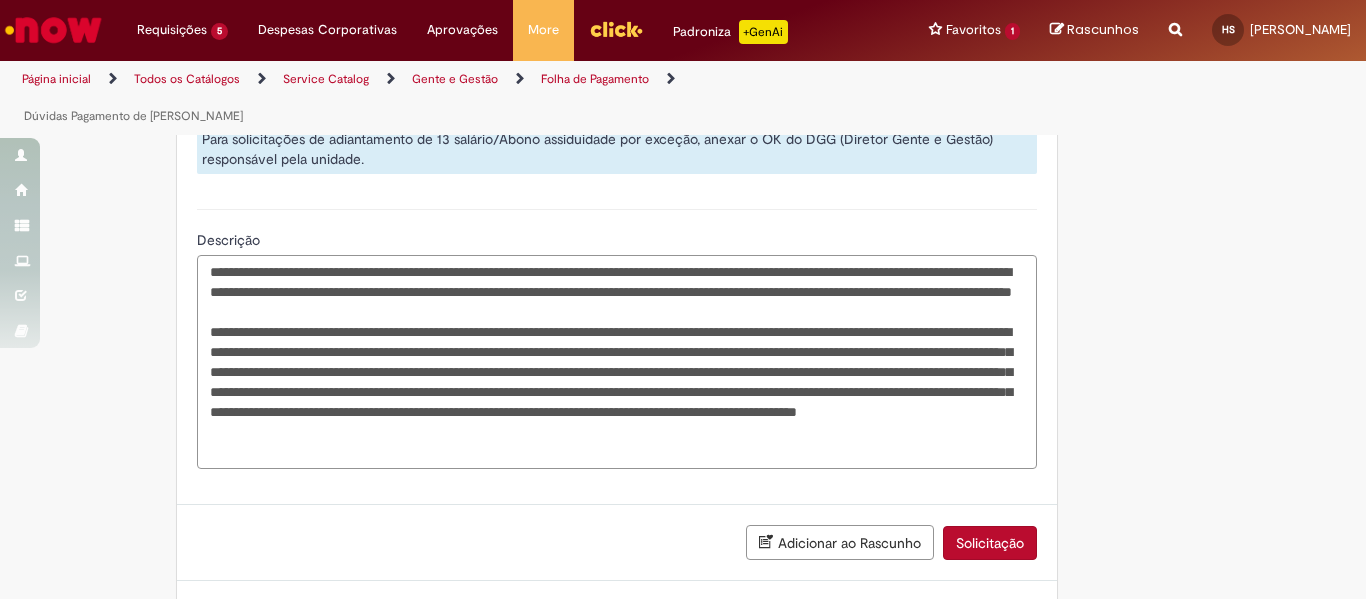 click on "Descrição" at bounding box center (617, 362) 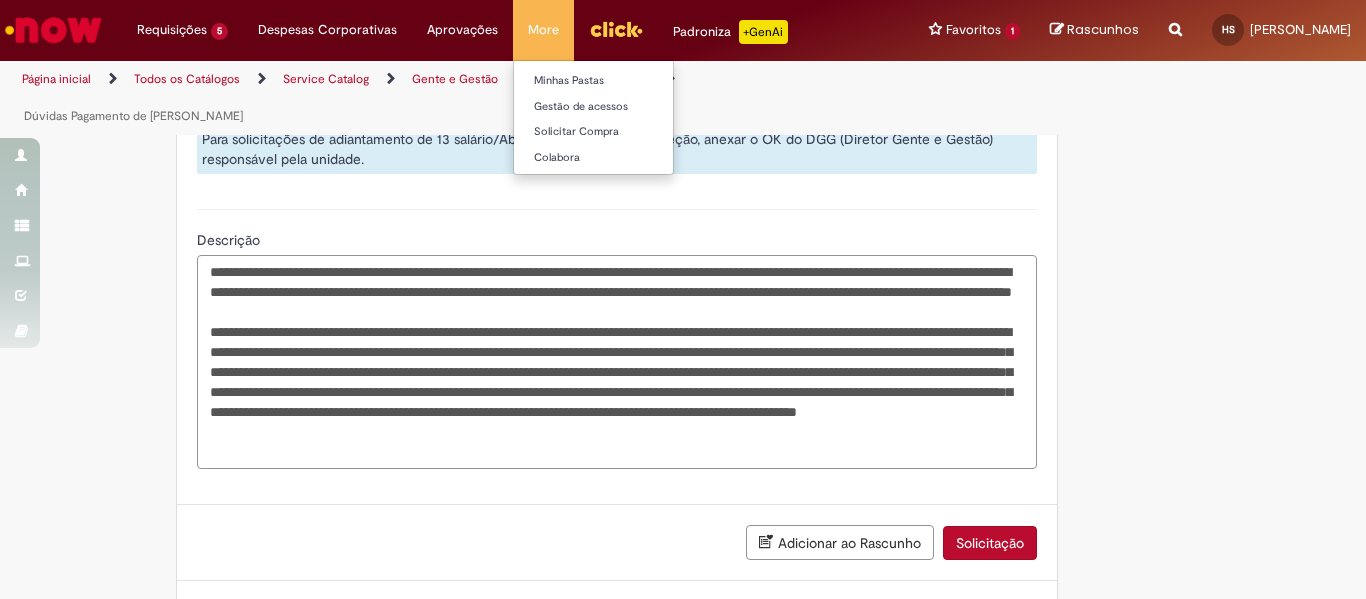 type on "**********" 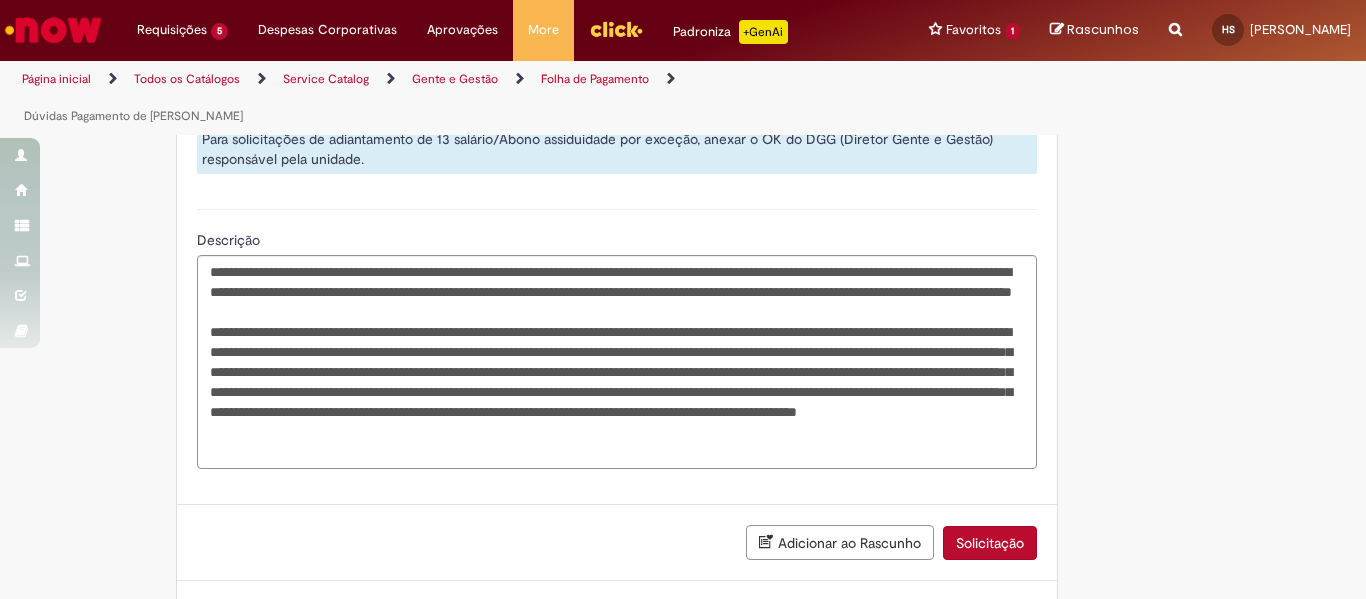 click on "Adicionar anexos" at bounding box center (952, 621) 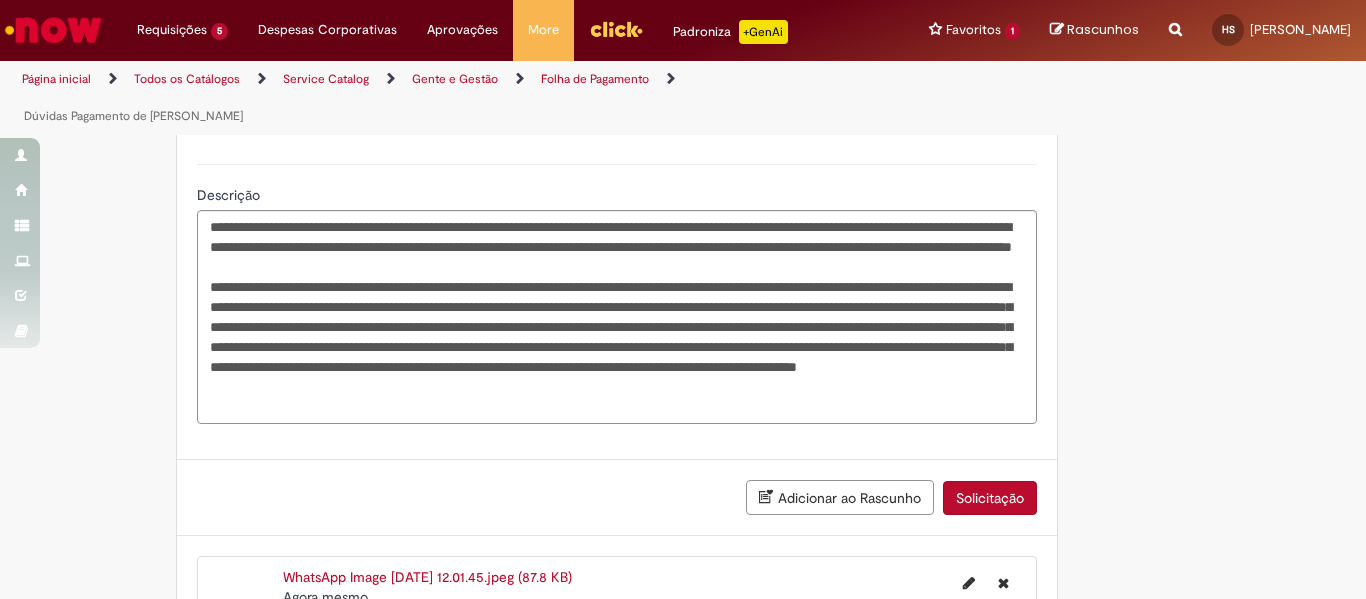 scroll, scrollTop: 1944, scrollLeft: 0, axis: vertical 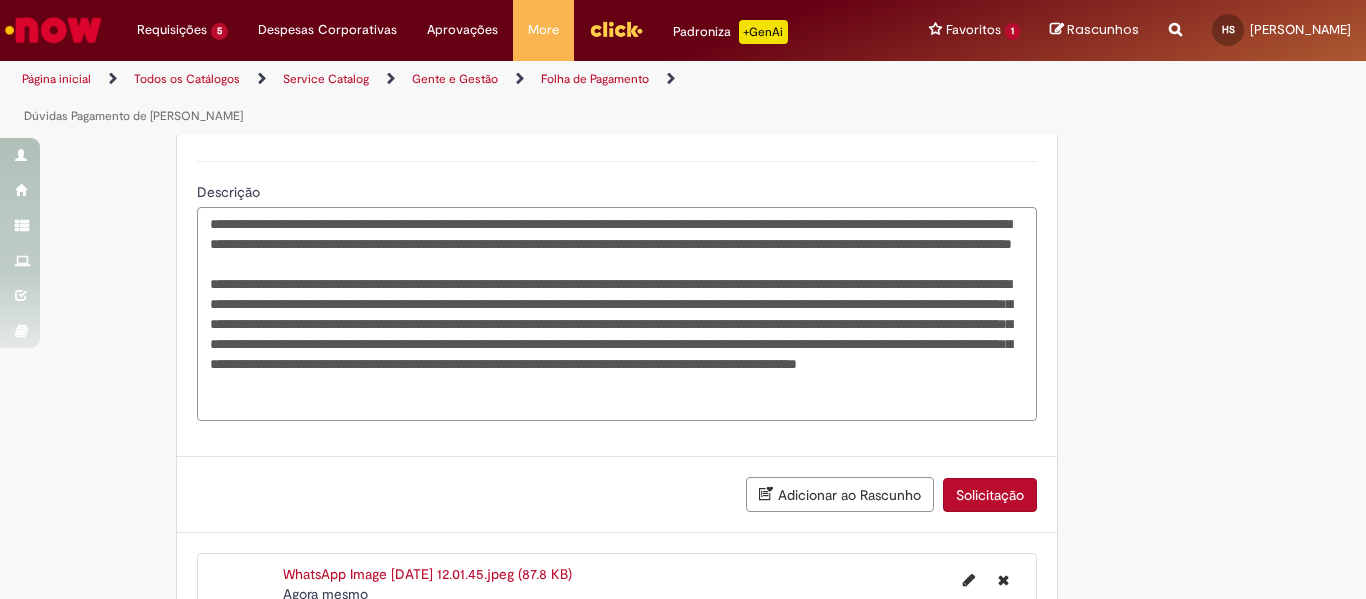 click on "Descrição" at bounding box center (617, 314) 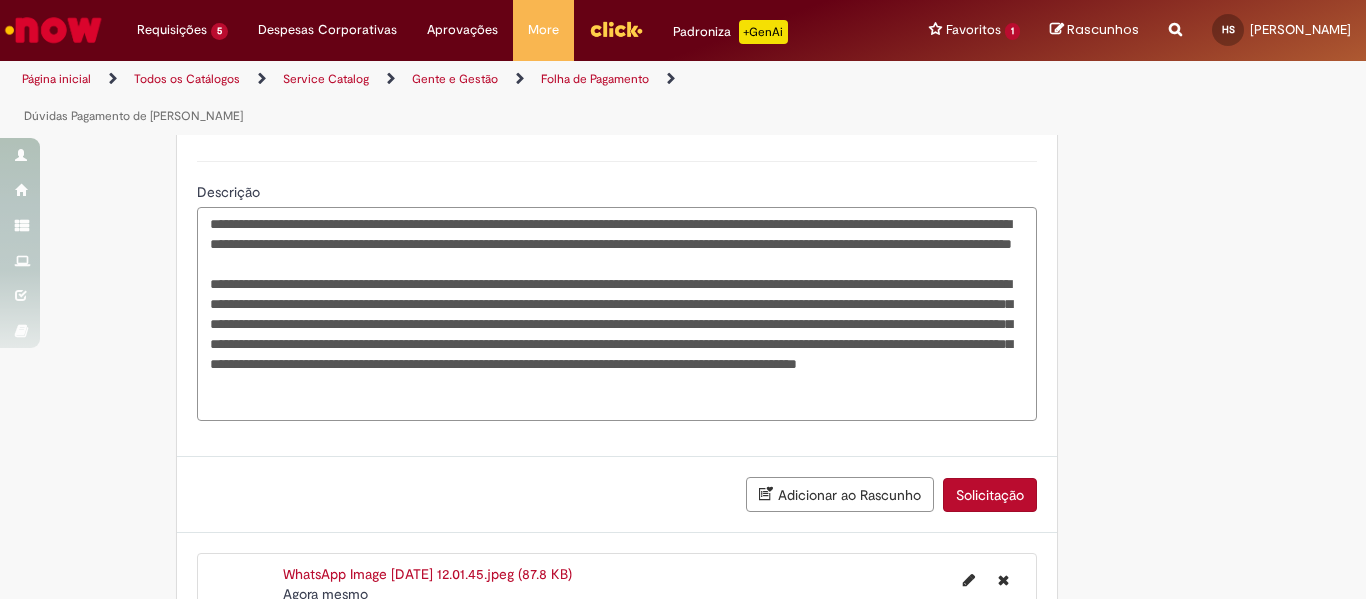 click on "Descrição" at bounding box center [617, 314] 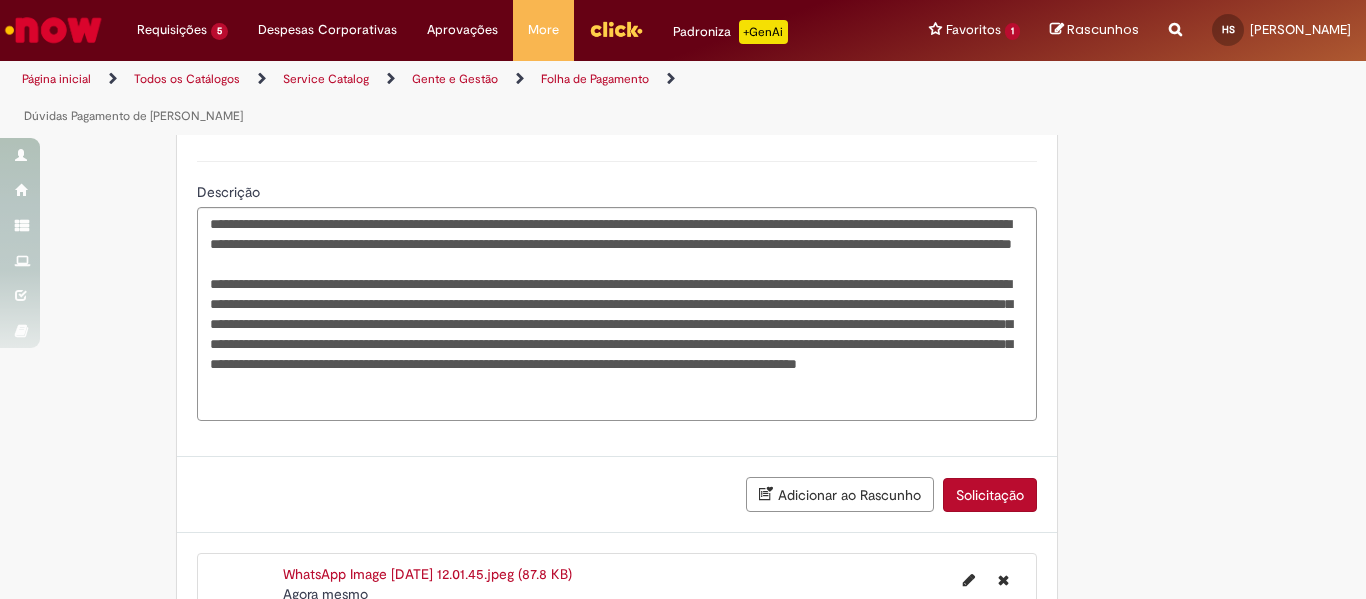 click on "Solicitação" at bounding box center (990, 495) 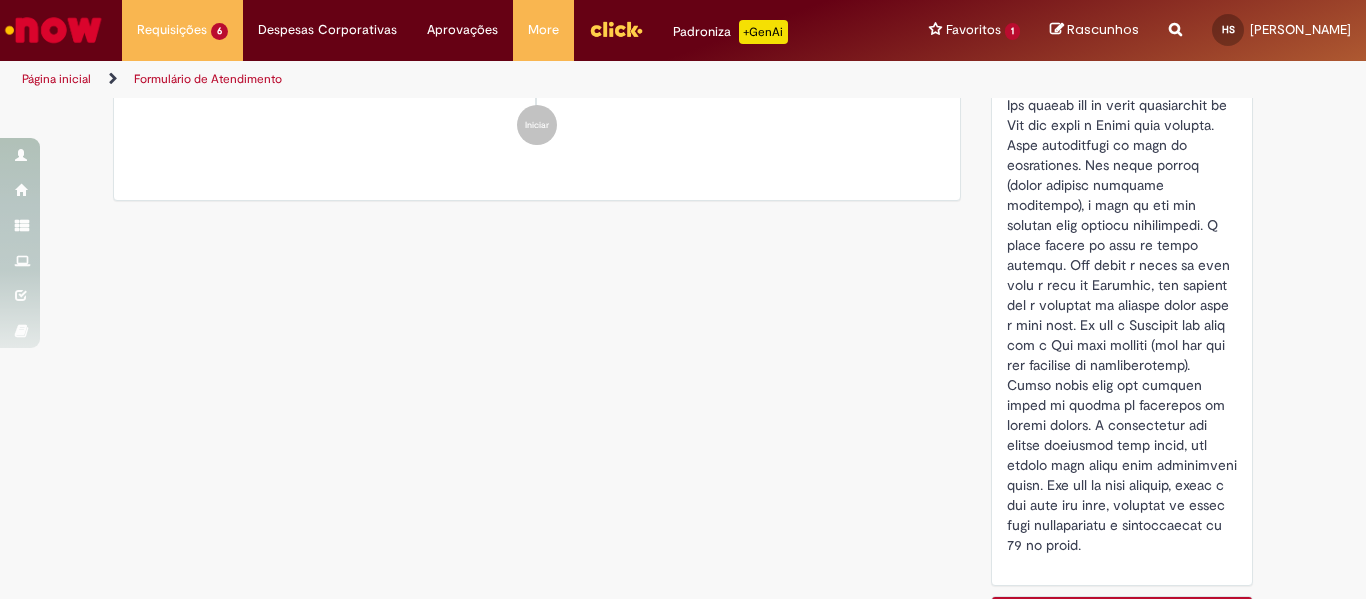 scroll, scrollTop: 996, scrollLeft: 0, axis: vertical 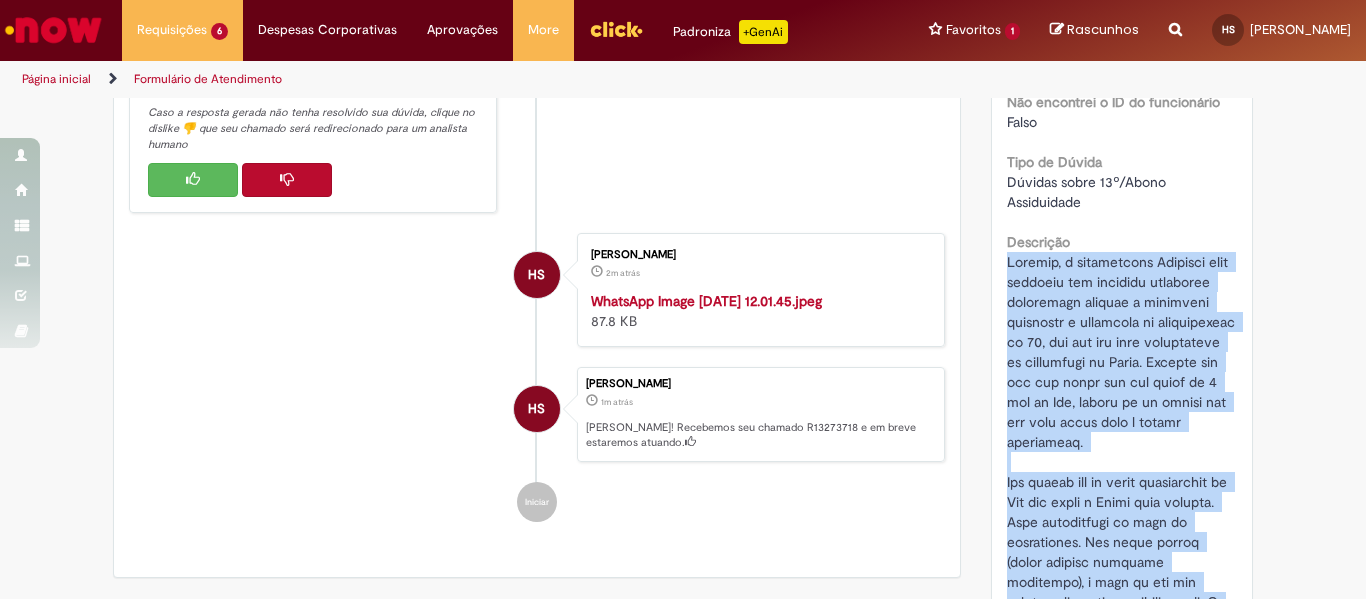 drag, startPoint x: 1105, startPoint y: 565, endPoint x: 999, endPoint y: 268, distance: 315.349 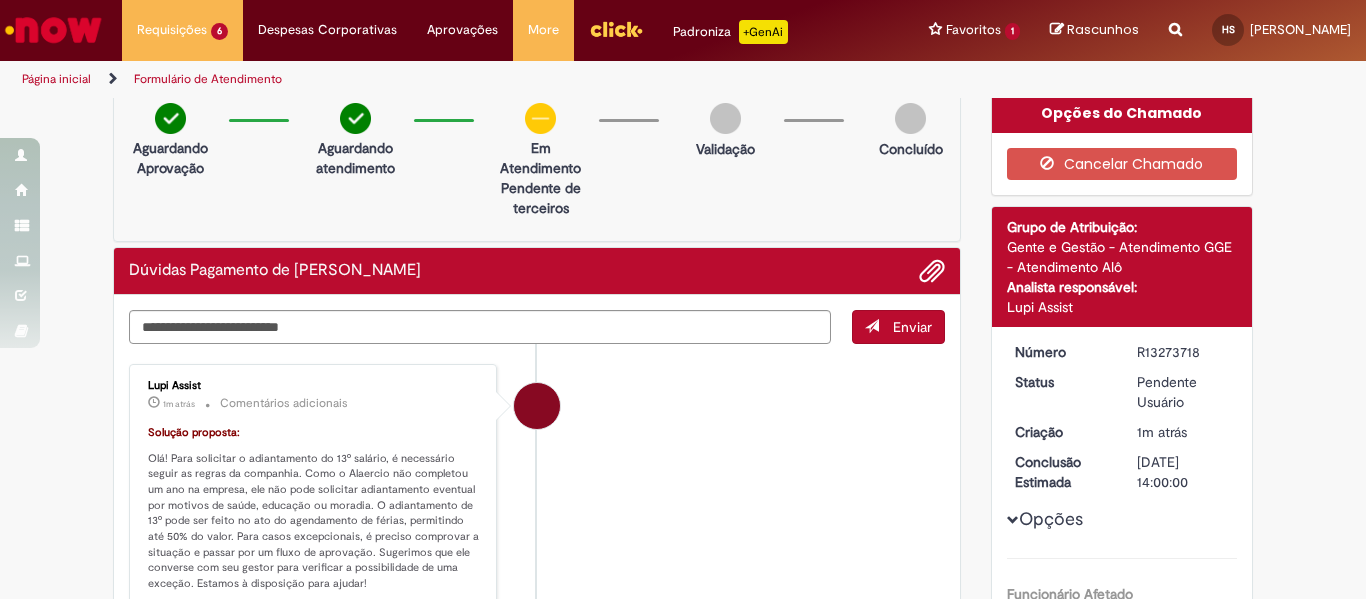 scroll, scrollTop: 0, scrollLeft: 0, axis: both 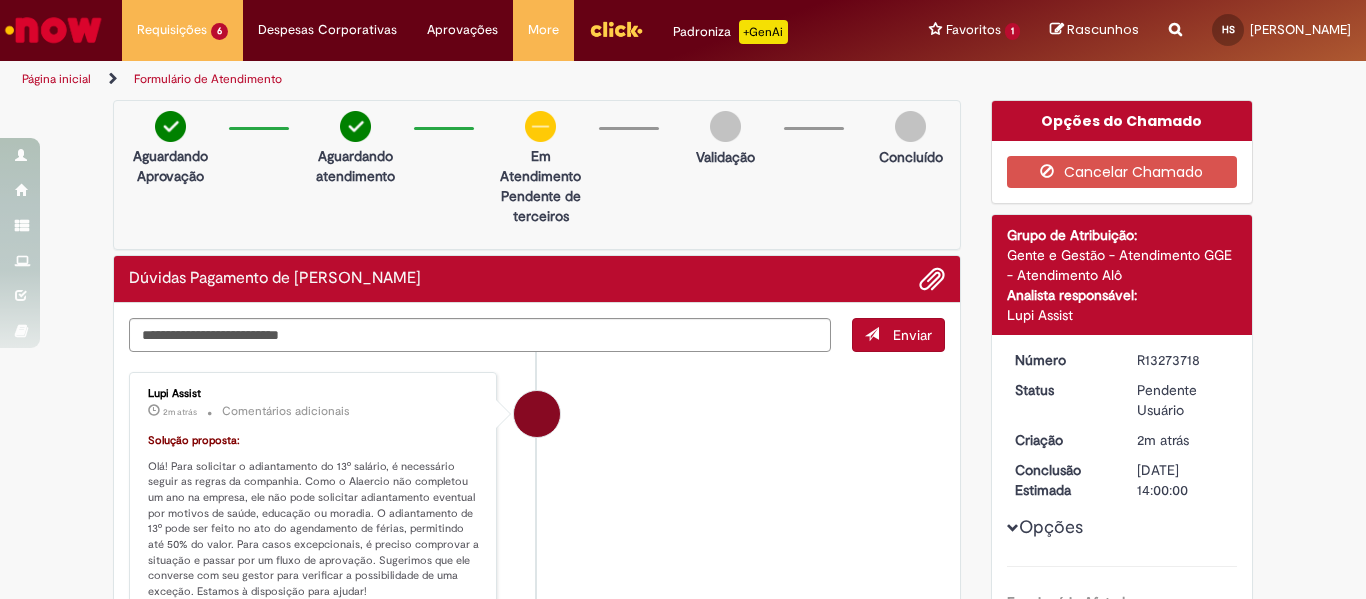 click on "R13273718" at bounding box center (1183, 360) 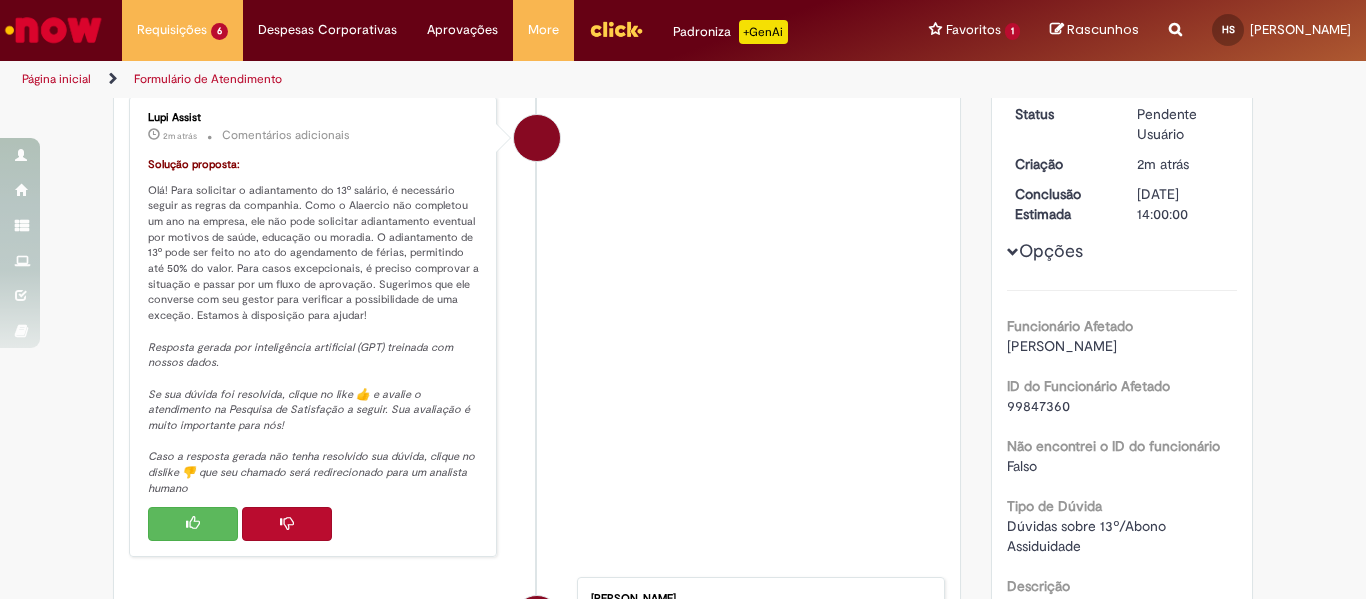 scroll, scrollTop: 254, scrollLeft: 0, axis: vertical 